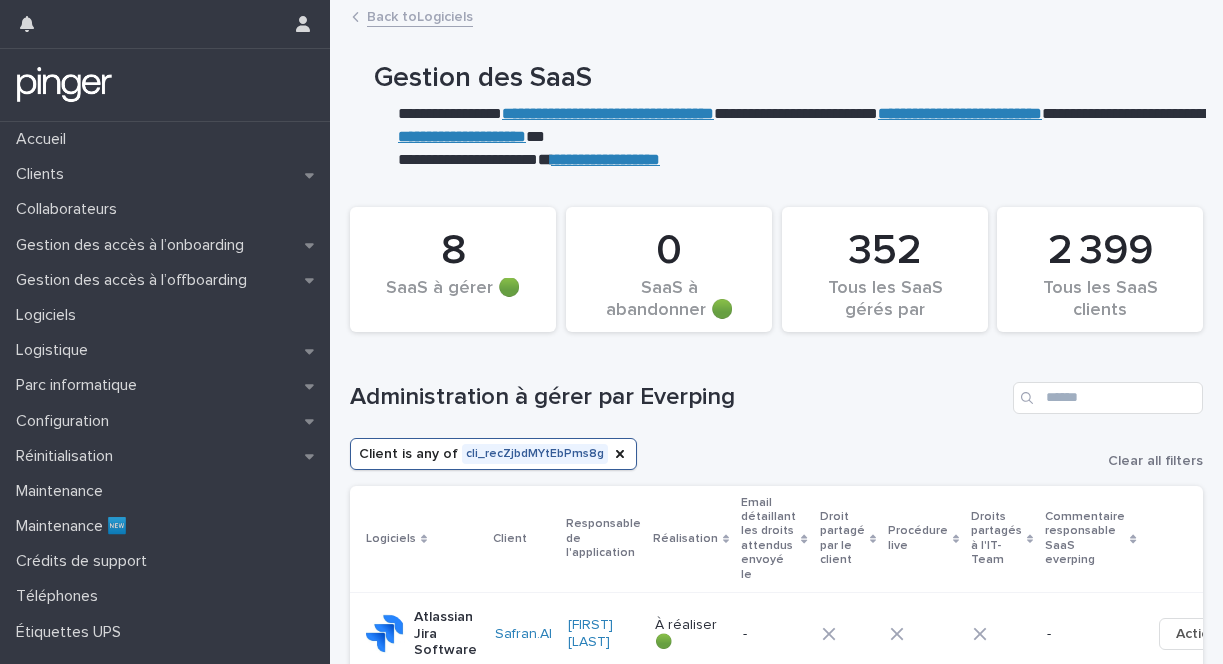 scroll, scrollTop: 0, scrollLeft: 0, axis: both 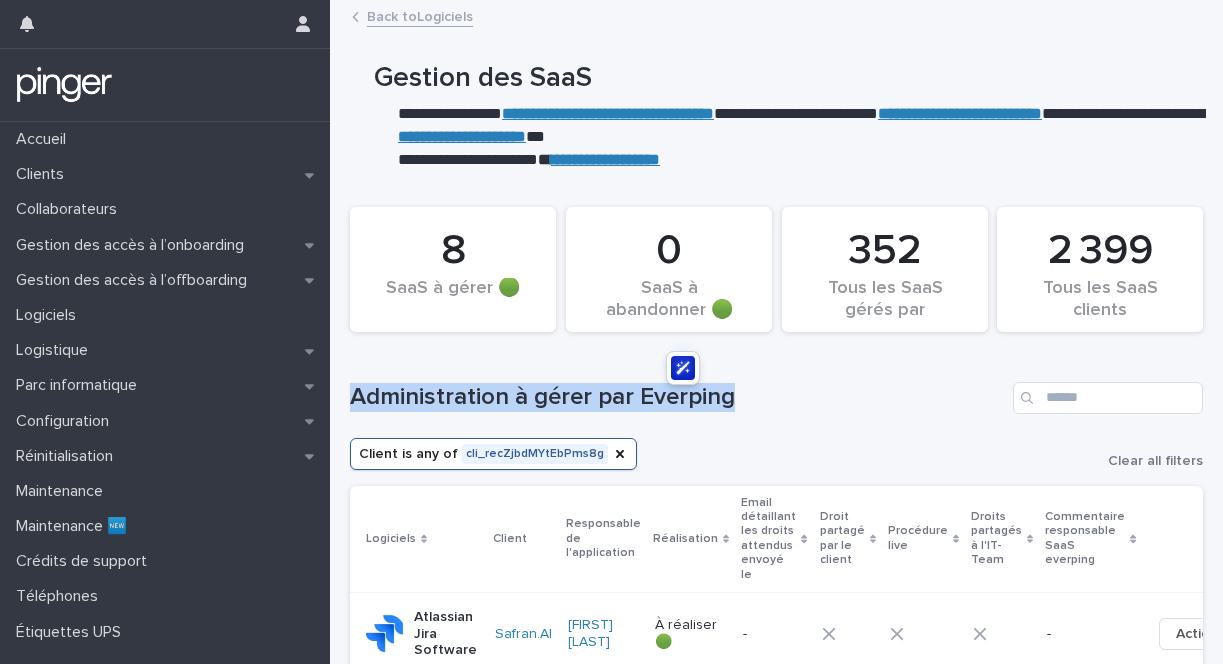 click on "Administration à gérer par Everping" at bounding box center [677, 397] 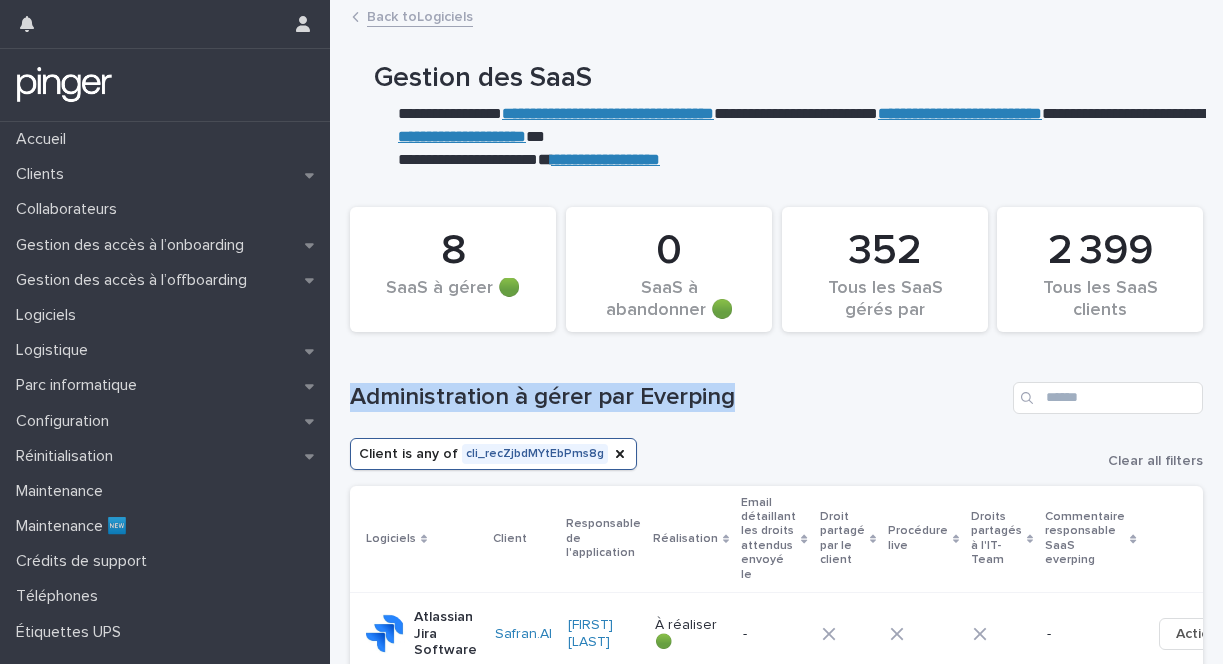 click on "Administration à gérer par Everping" at bounding box center (677, 397) 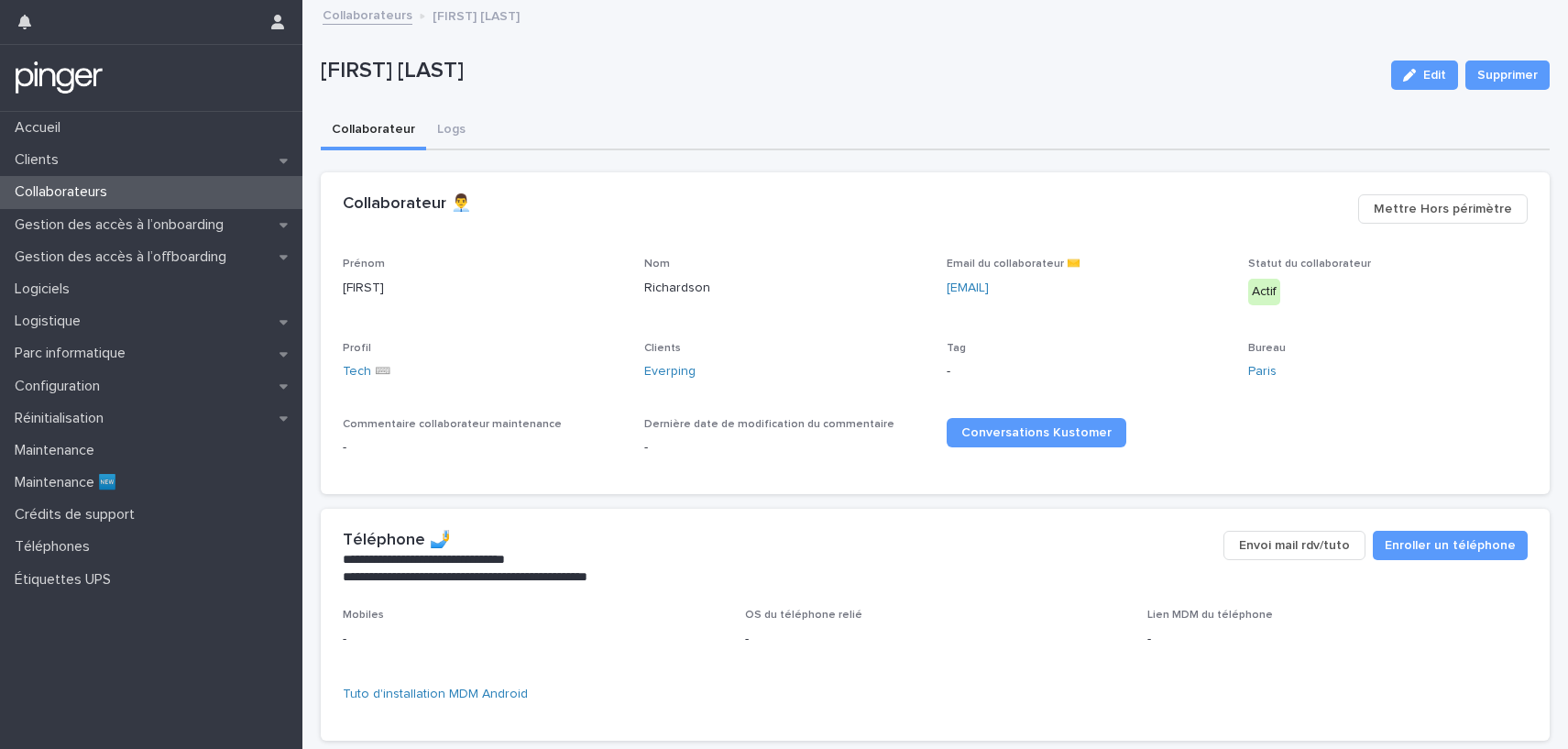 scroll, scrollTop: 0, scrollLeft: 0, axis: both 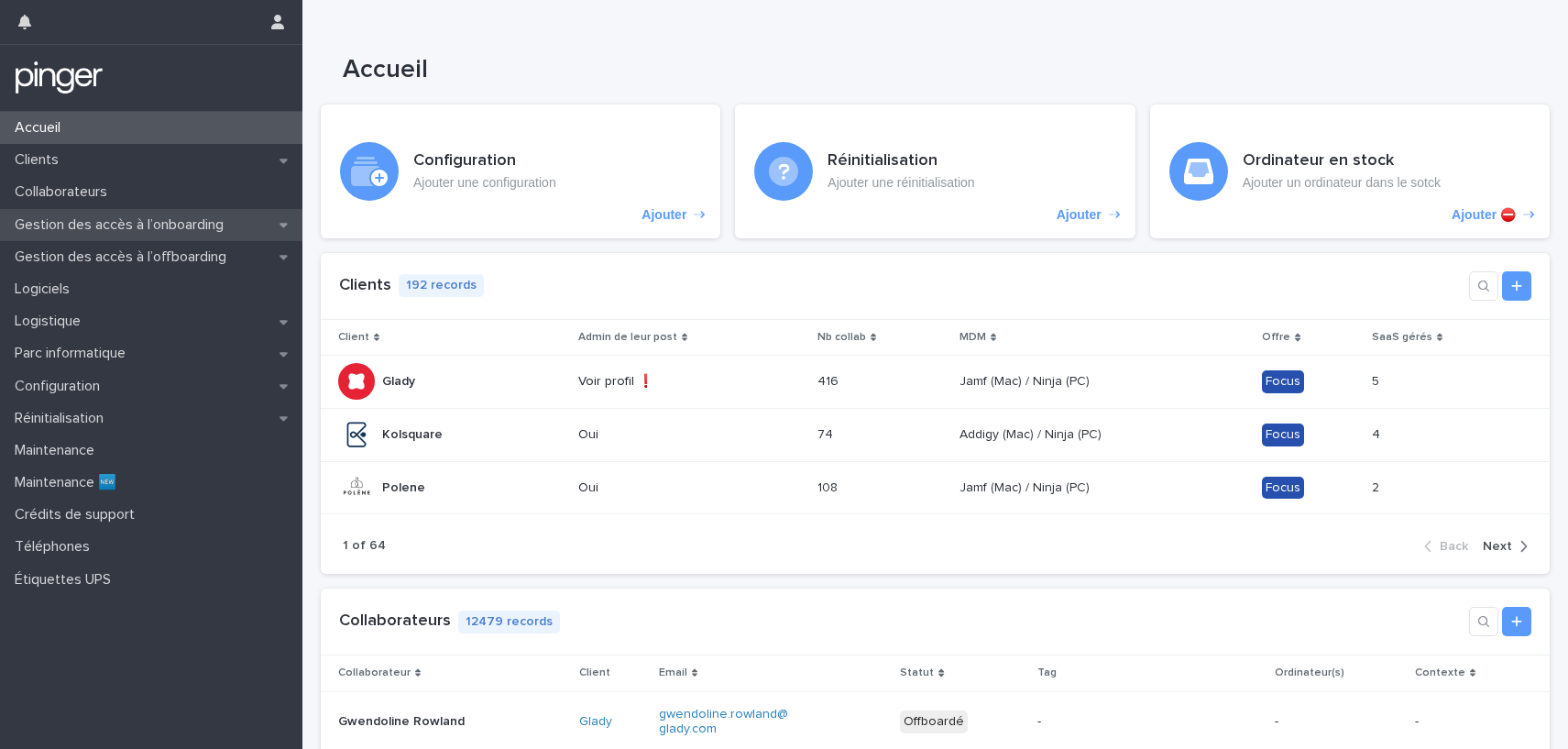 click on "Gestion des accès à l’onboarding" at bounding box center (151, 225) 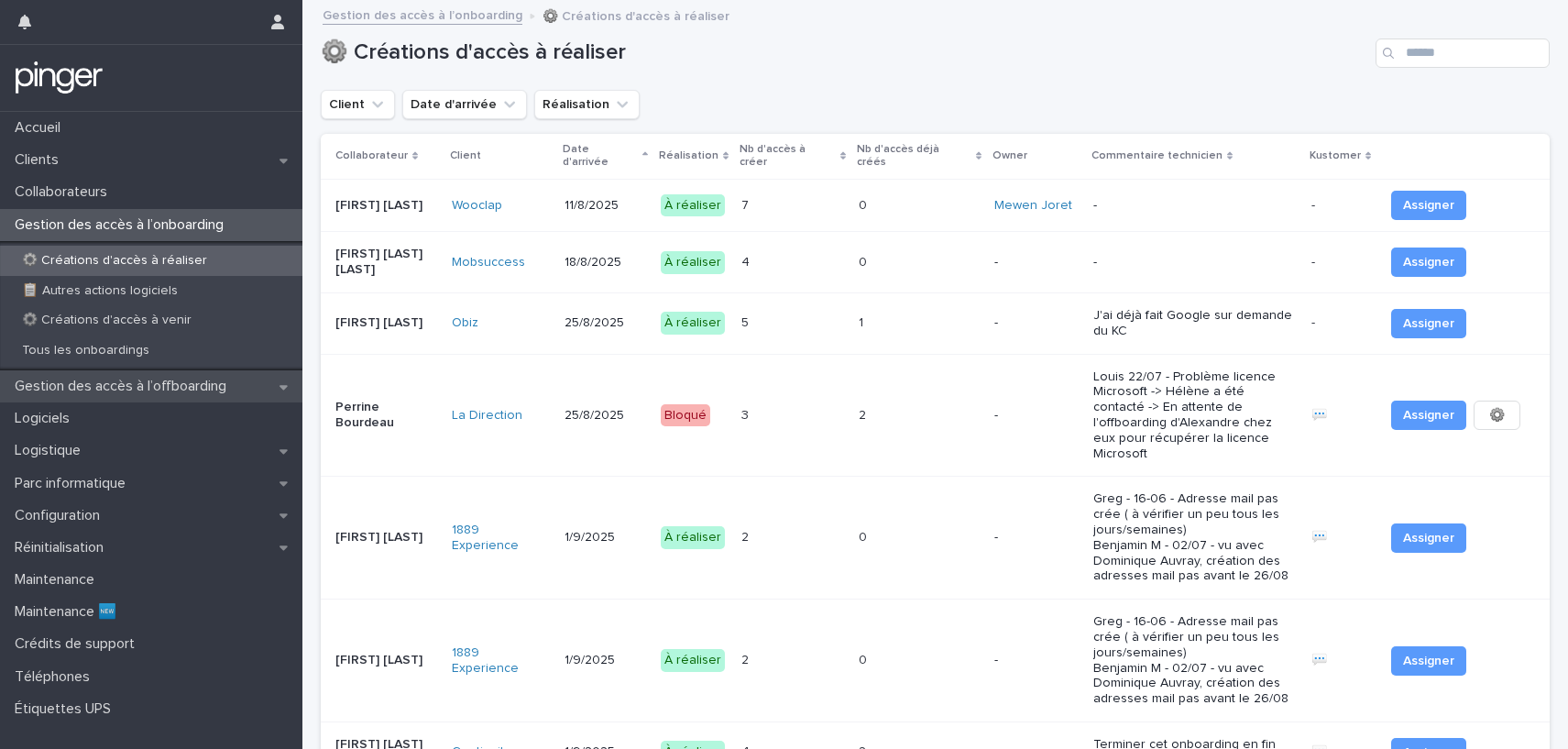 click on "Gestion des accès à l’offboarding" at bounding box center [124, 386] 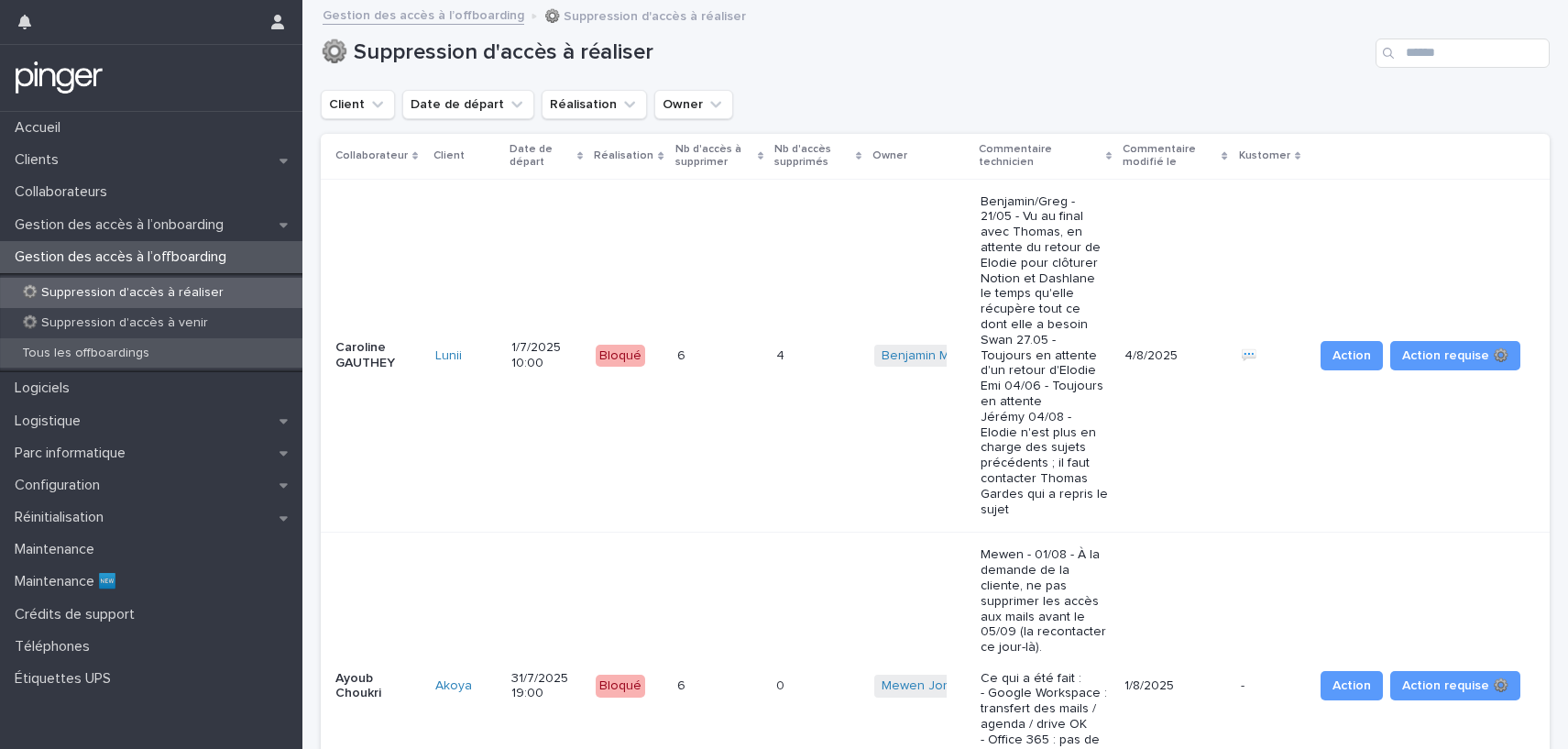 click on "Tous les offboardings" at bounding box center [151, 353] 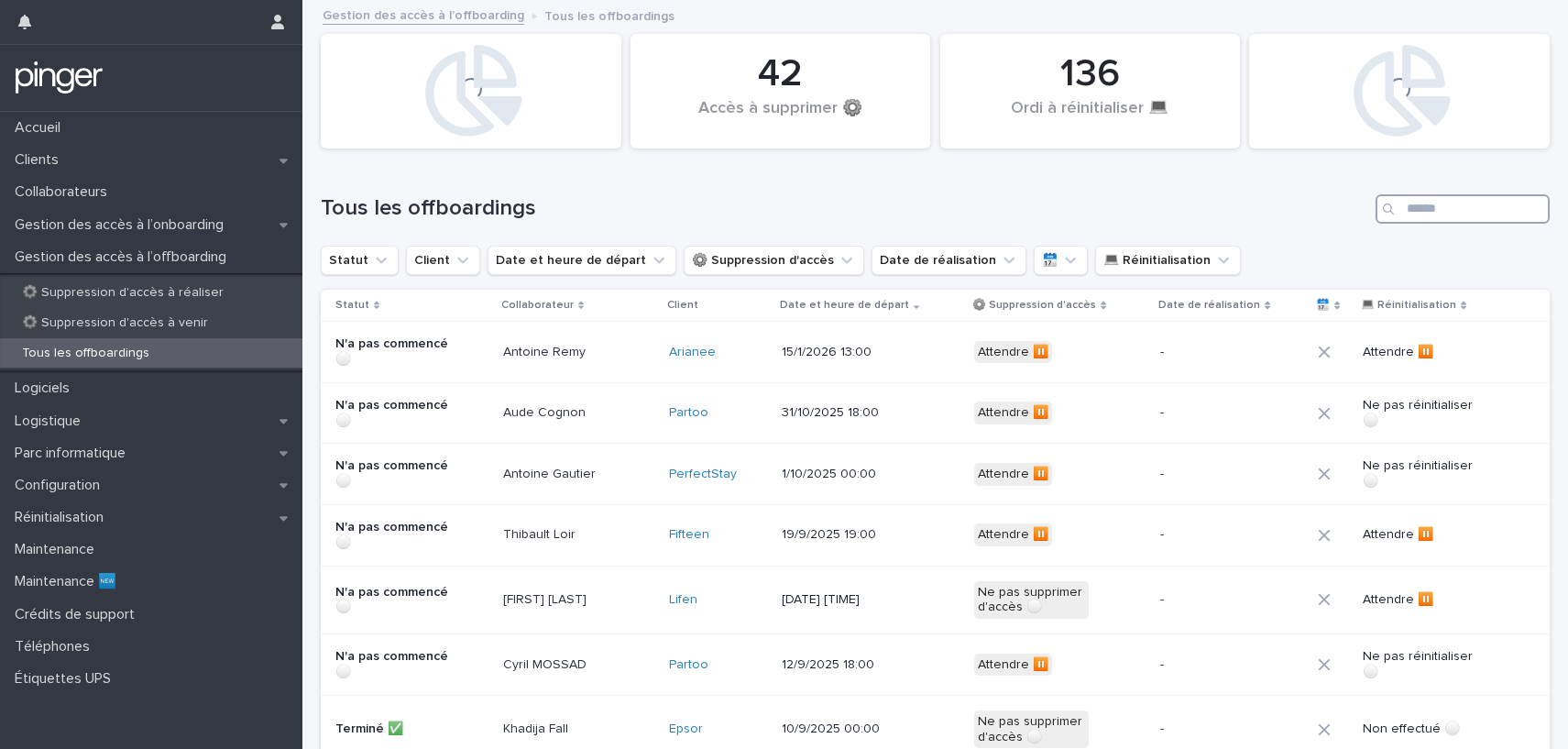 click at bounding box center (1463, 209) 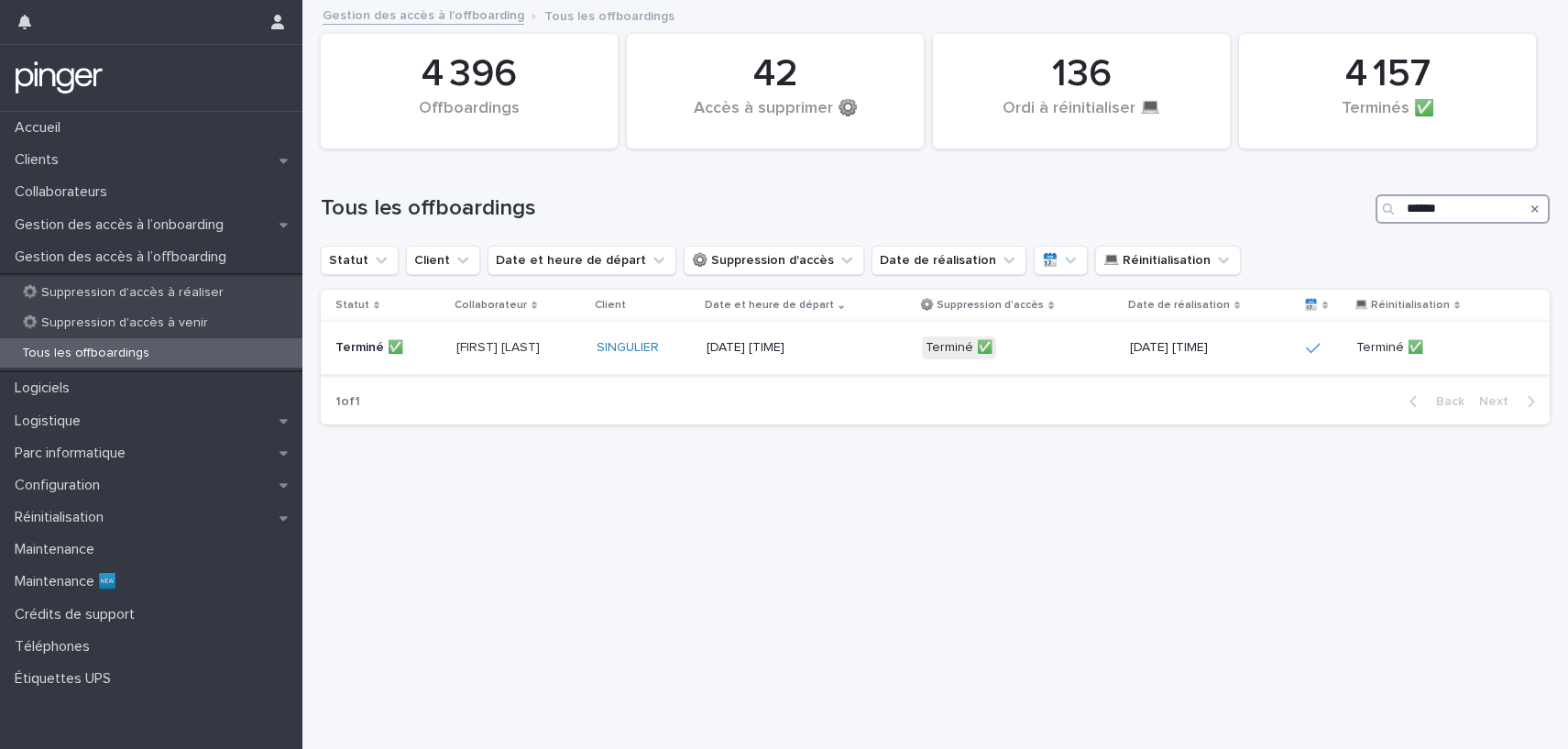 type on "******" 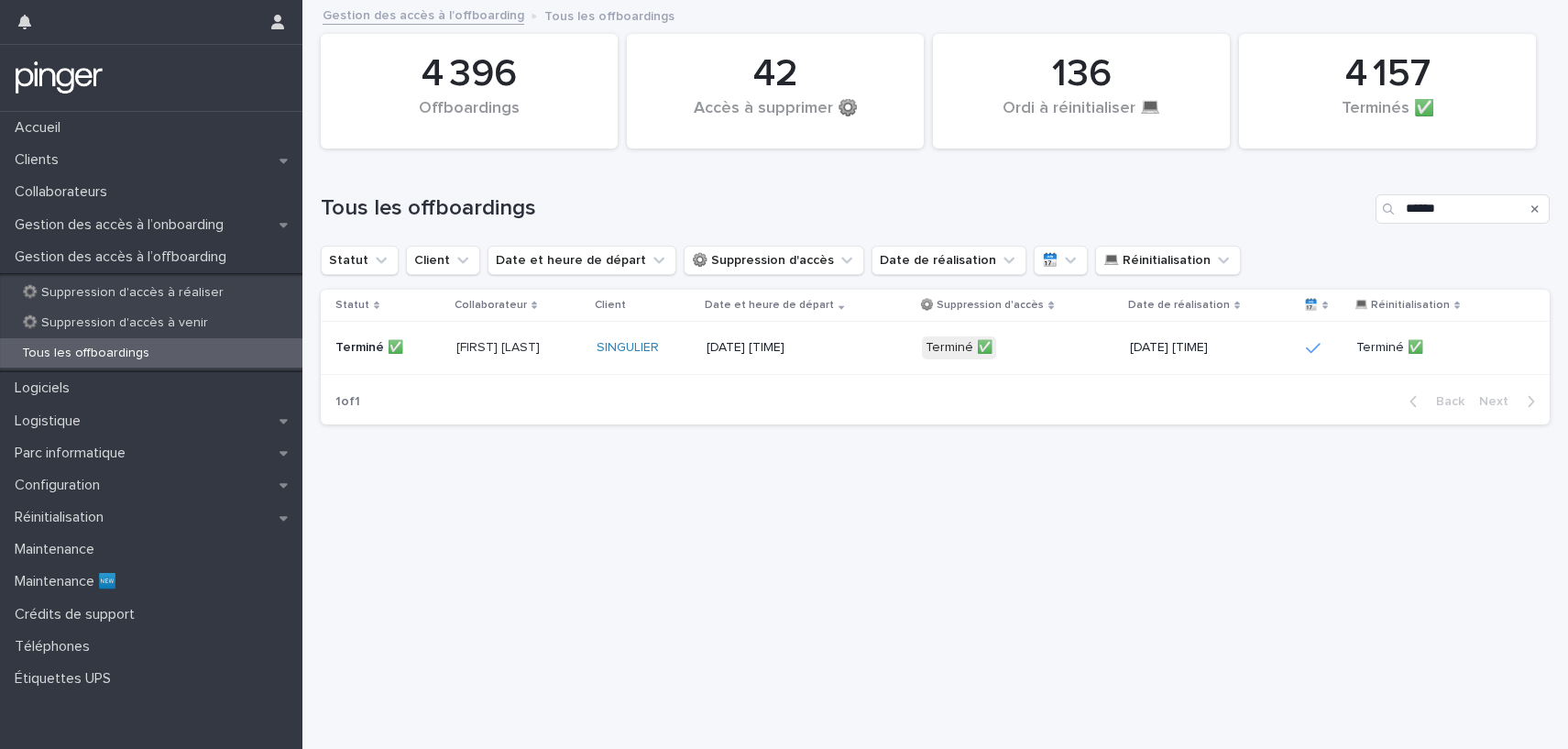 click on "[DATE] [TIME]" at bounding box center (763, 347) 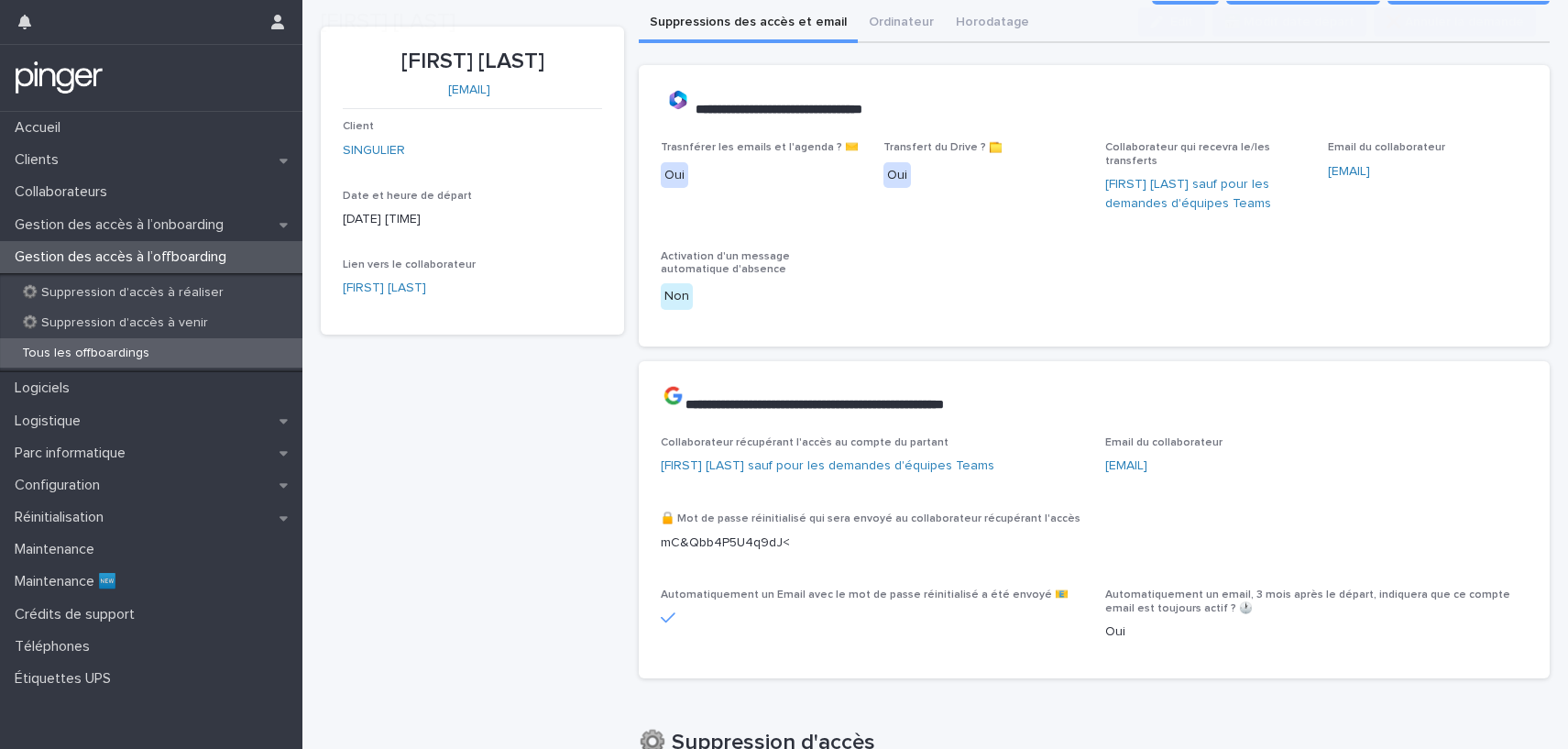 scroll, scrollTop: 72, scrollLeft: 0, axis: vertical 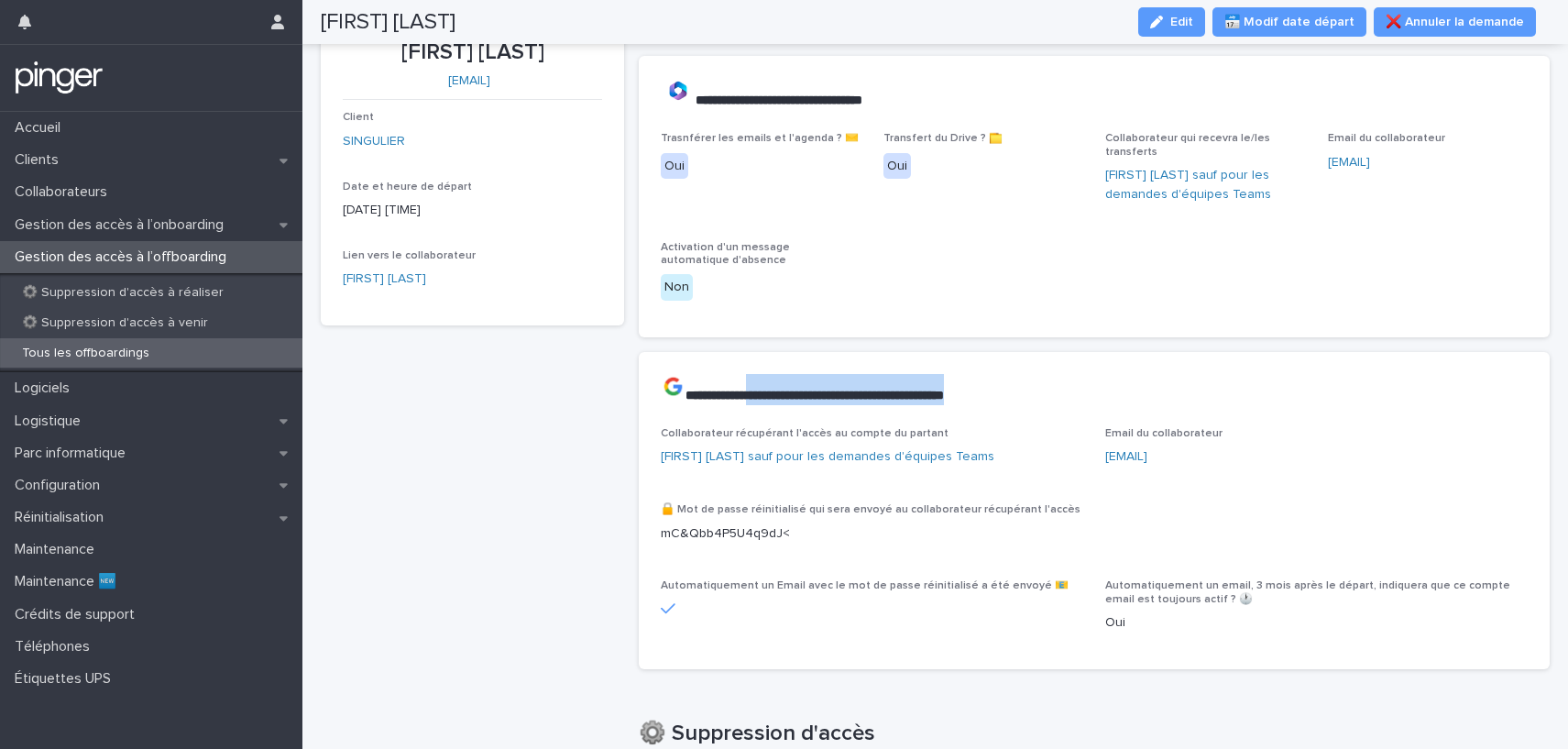 drag, startPoint x: 822, startPoint y: 383, endPoint x: 1063, endPoint y: 384, distance: 241.0021 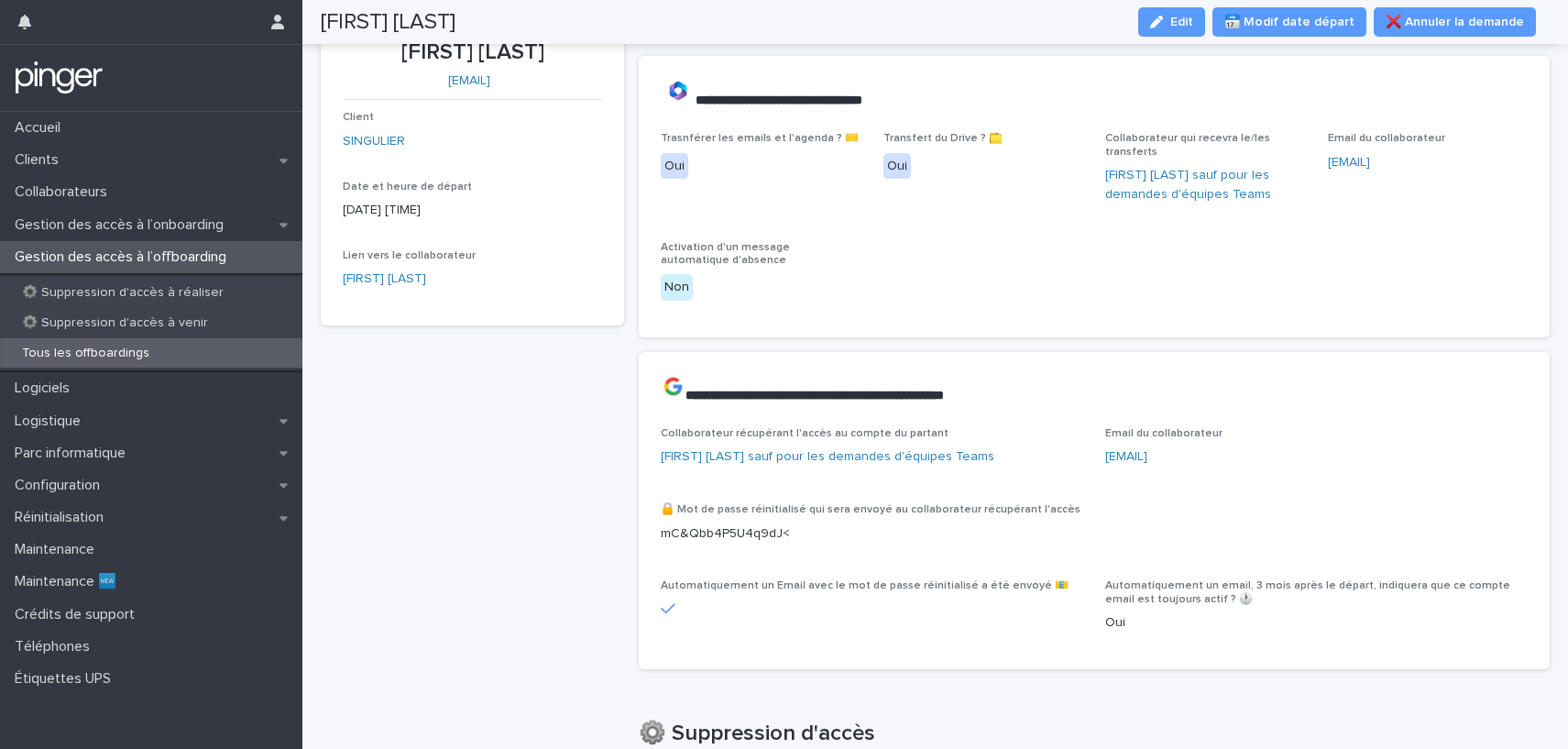 drag, startPoint x: 1063, startPoint y: 384, endPoint x: 721, endPoint y: 391, distance: 342.07163 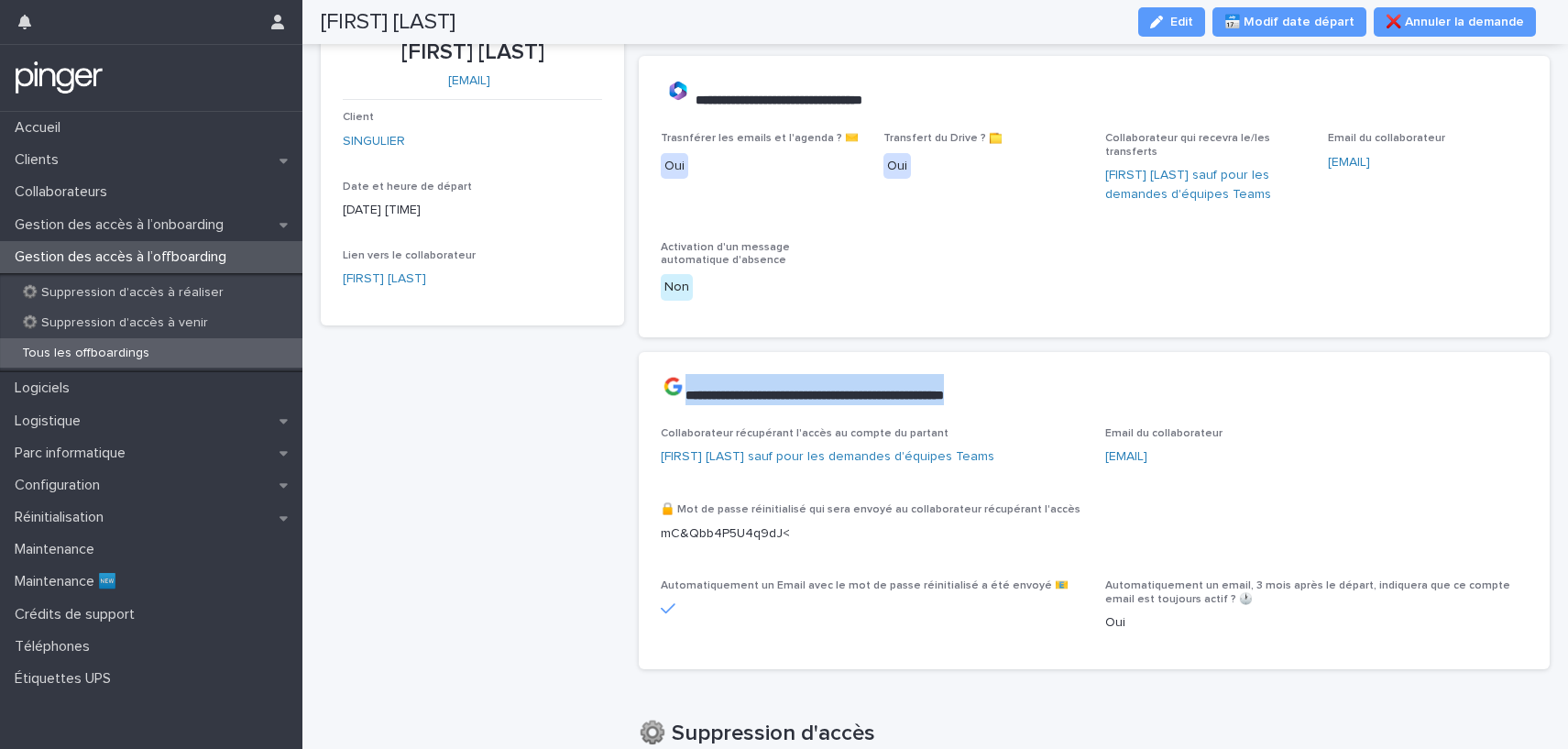 drag, startPoint x: 685, startPoint y: 393, endPoint x: 1019, endPoint y: 404, distance: 334.18109 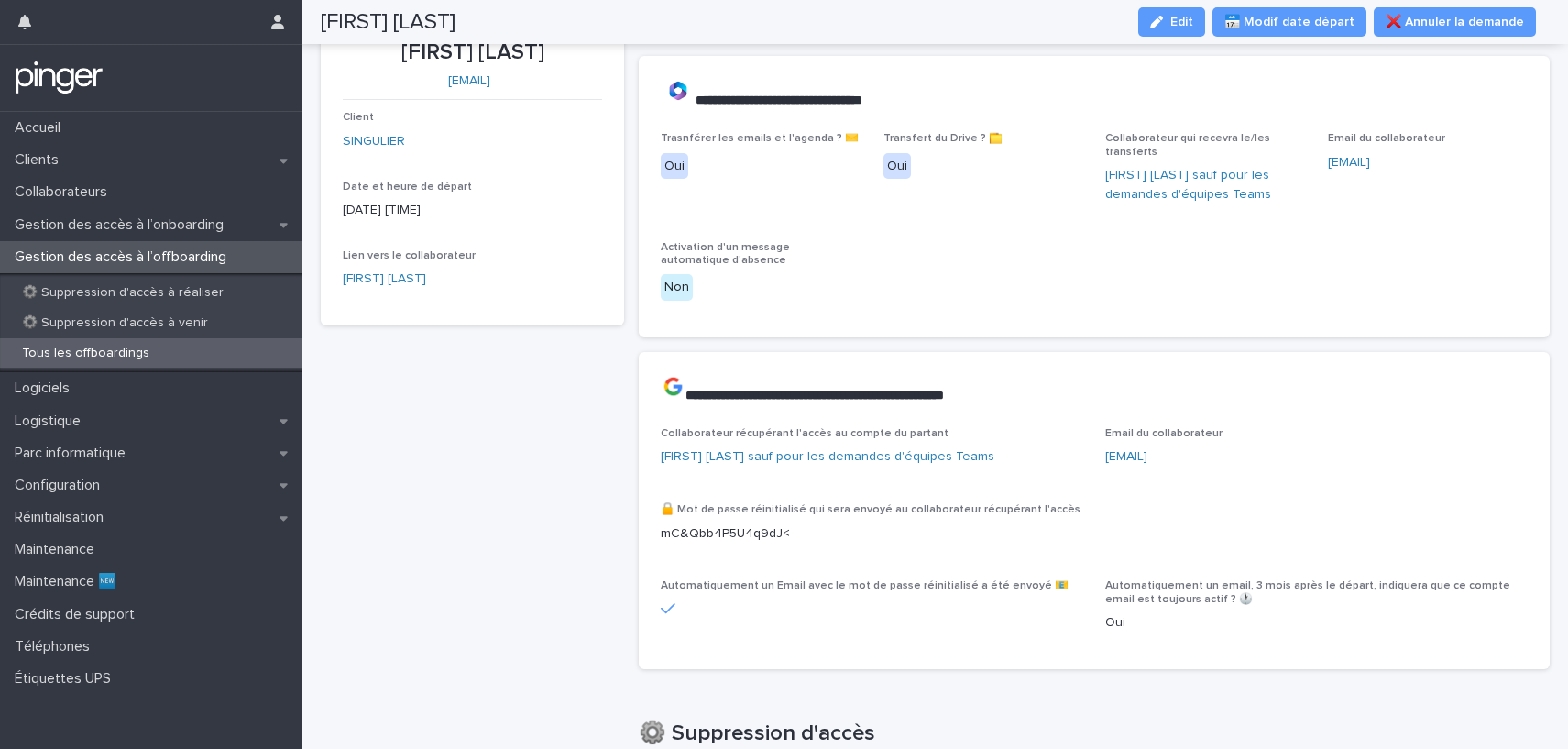 drag, startPoint x: 1019, startPoint y: 404, endPoint x: 762, endPoint y: 399, distance: 257.04863 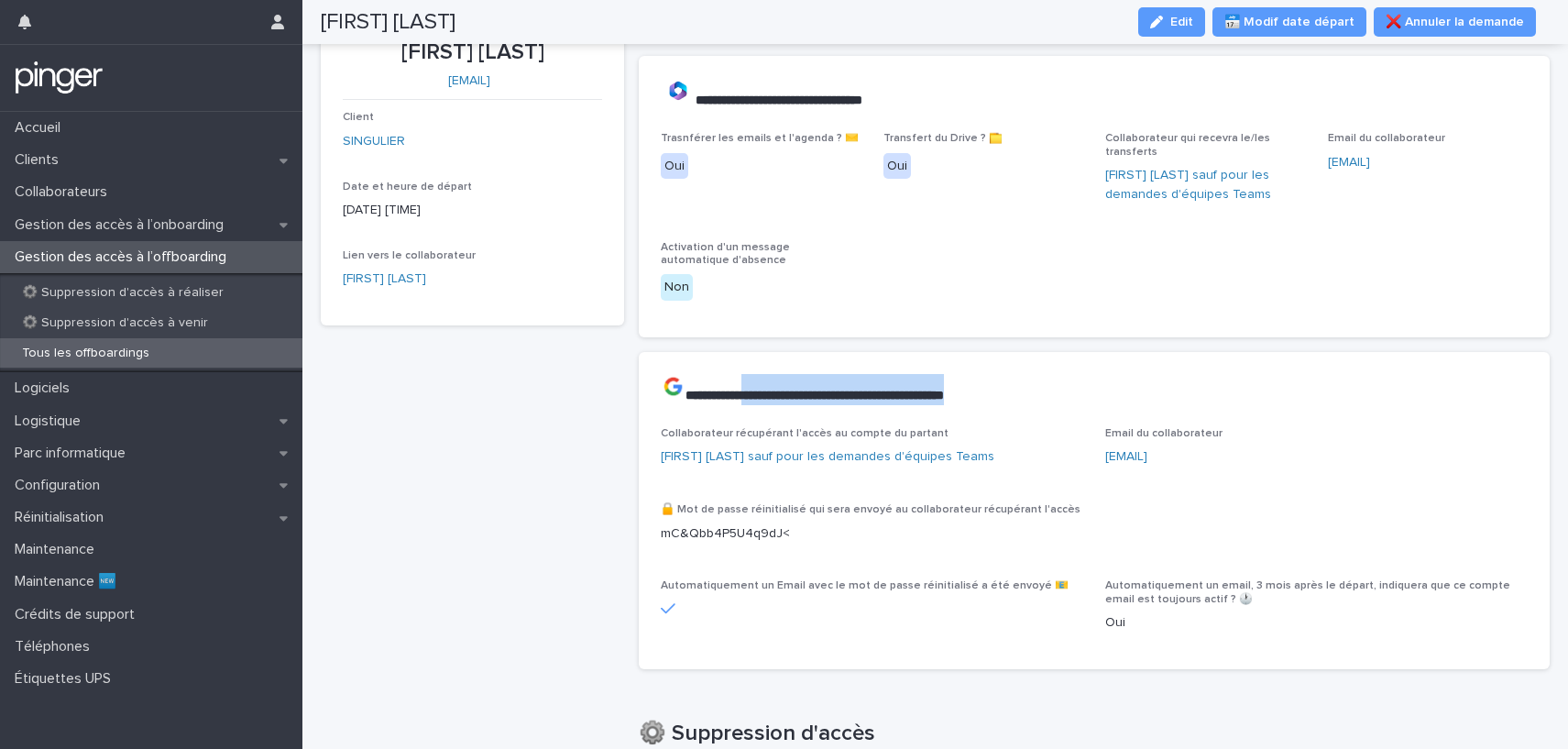drag, startPoint x: 762, startPoint y: 399, endPoint x: 1036, endPoint y: 403, distance: 274.0292 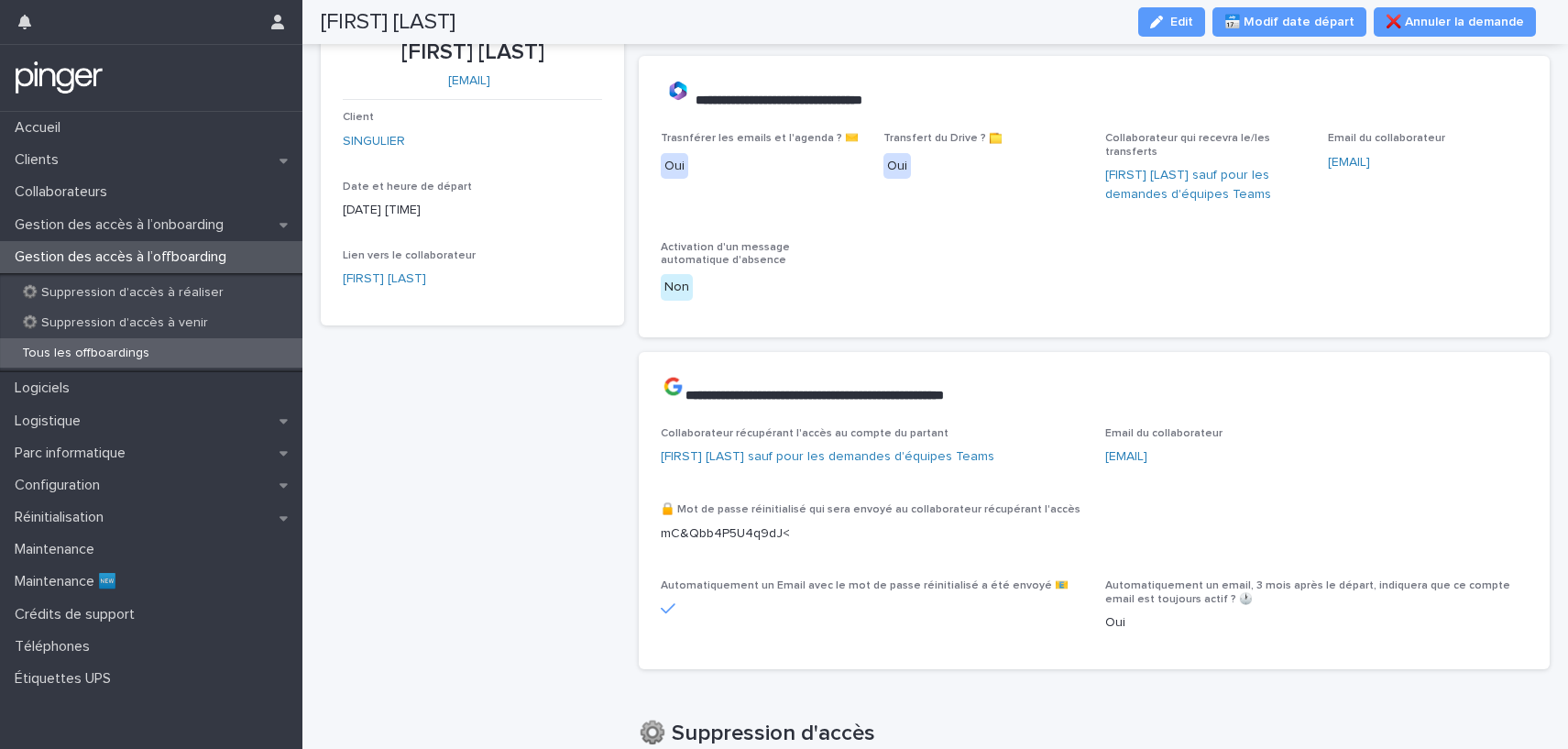 drag, startPoint x: 1036, startPoint y: 403, endPoint x: 785, endPoint y: 391, distance: 251.28669 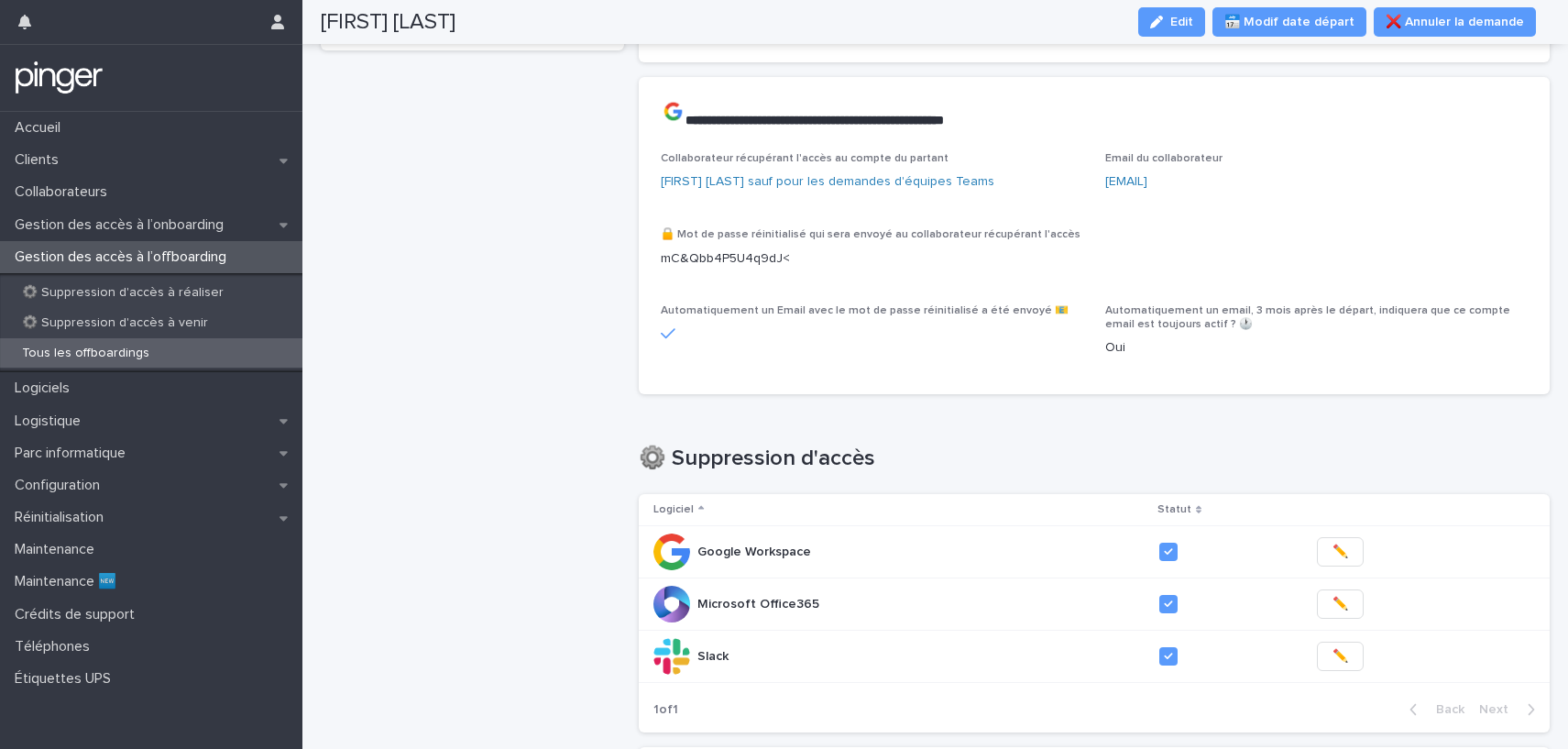 scroll, scrollTop: 365, scrollLeft: 0, axis: vertical 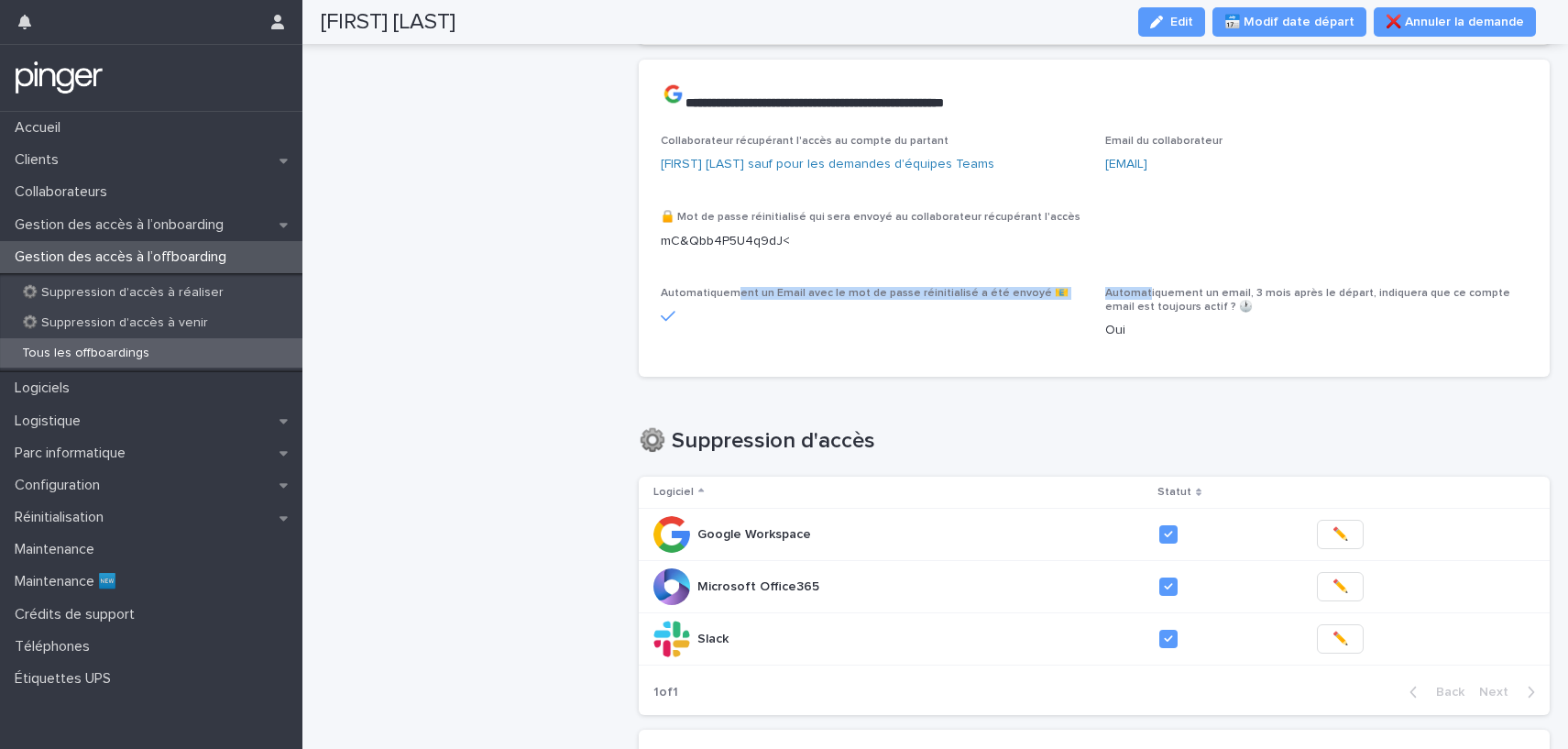 drag, startPoint x: 734, startPoint y: 294, endPoint x: 1188, endPoint y: 290, distance: 454.01762 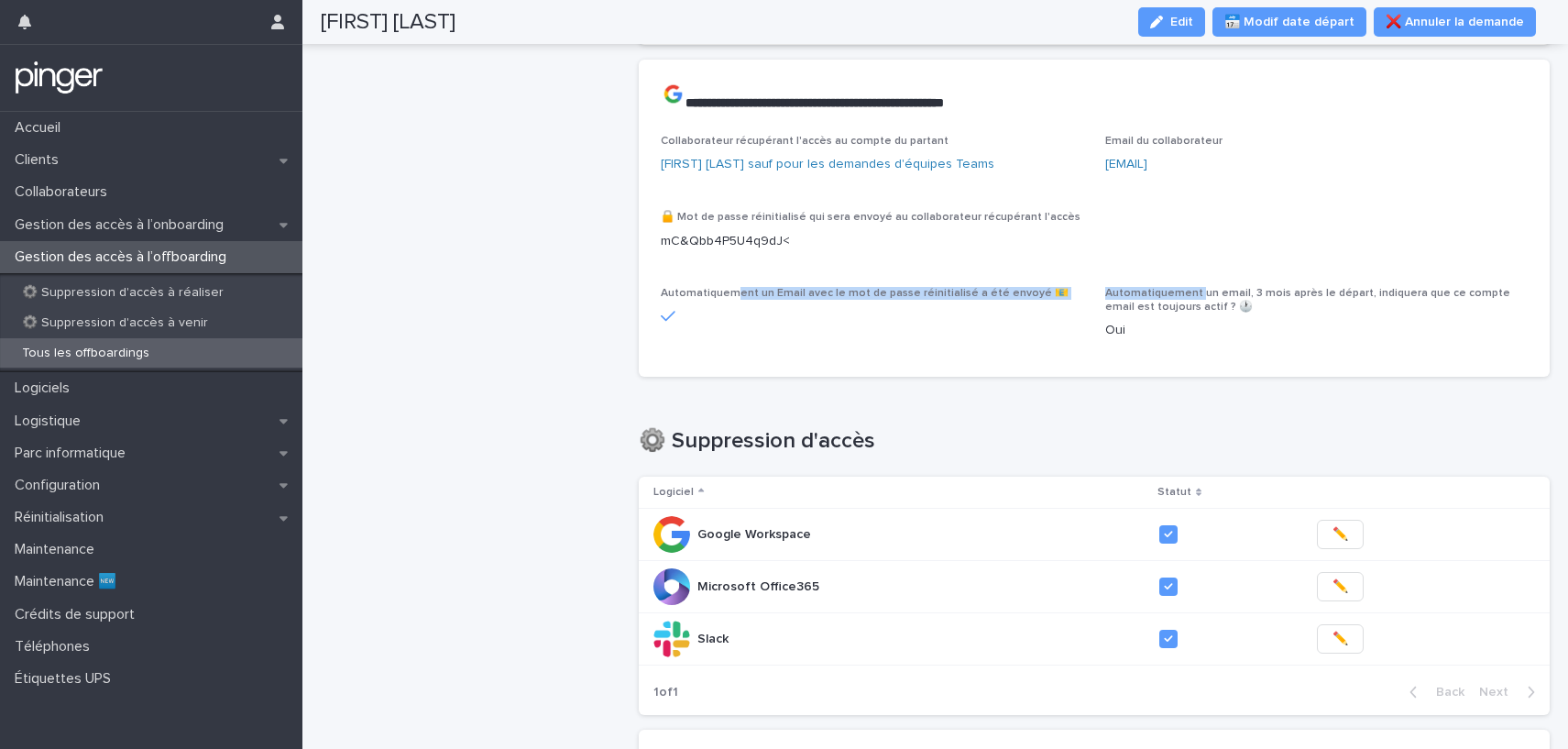 click on "Automatiquement un email, 3 mois après le départ, indiquera que ce compte email est toujours actif ? 🕐" at bounding box center (1308, 300) 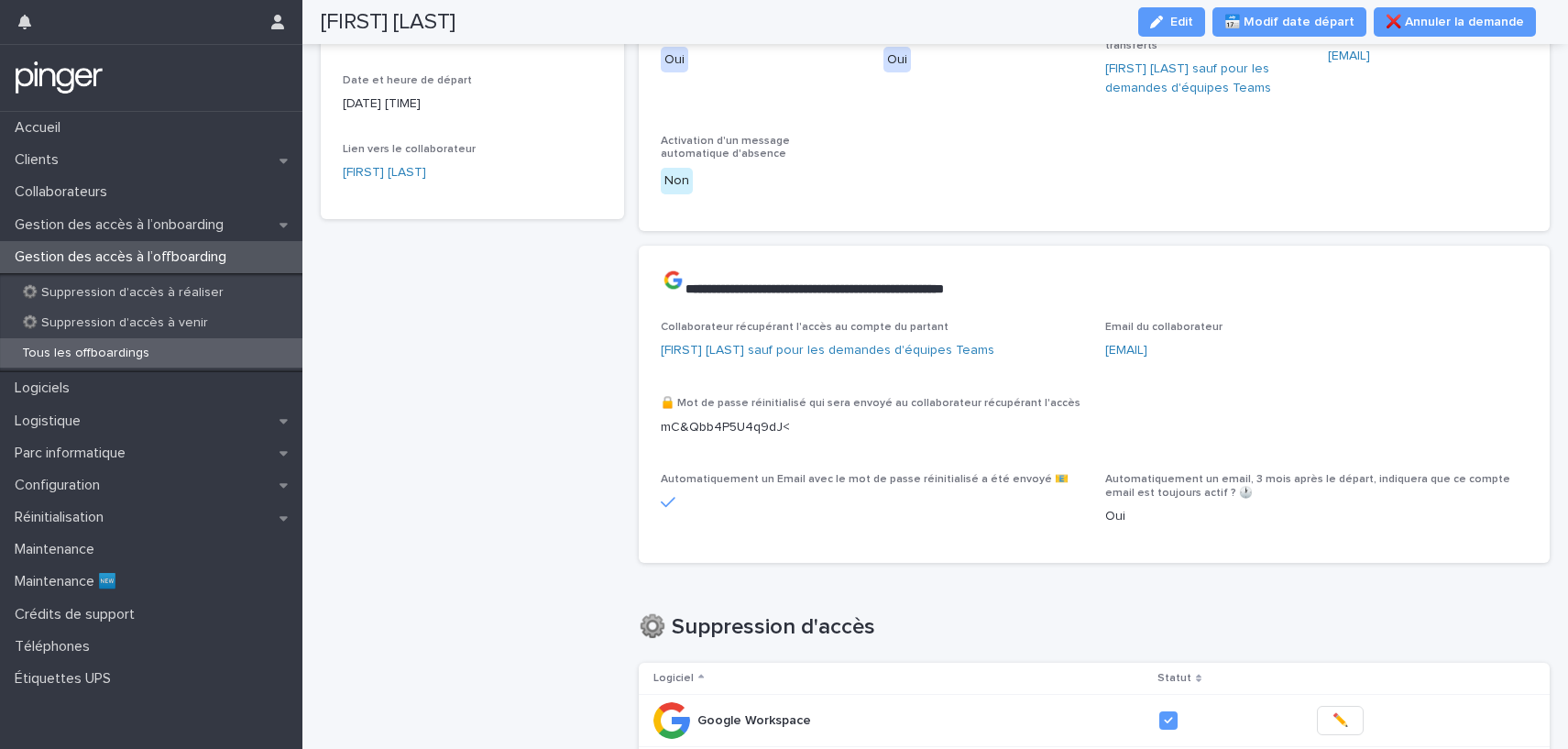 scroll, scrollTop: 0, scrollLeft: 0, axis: both 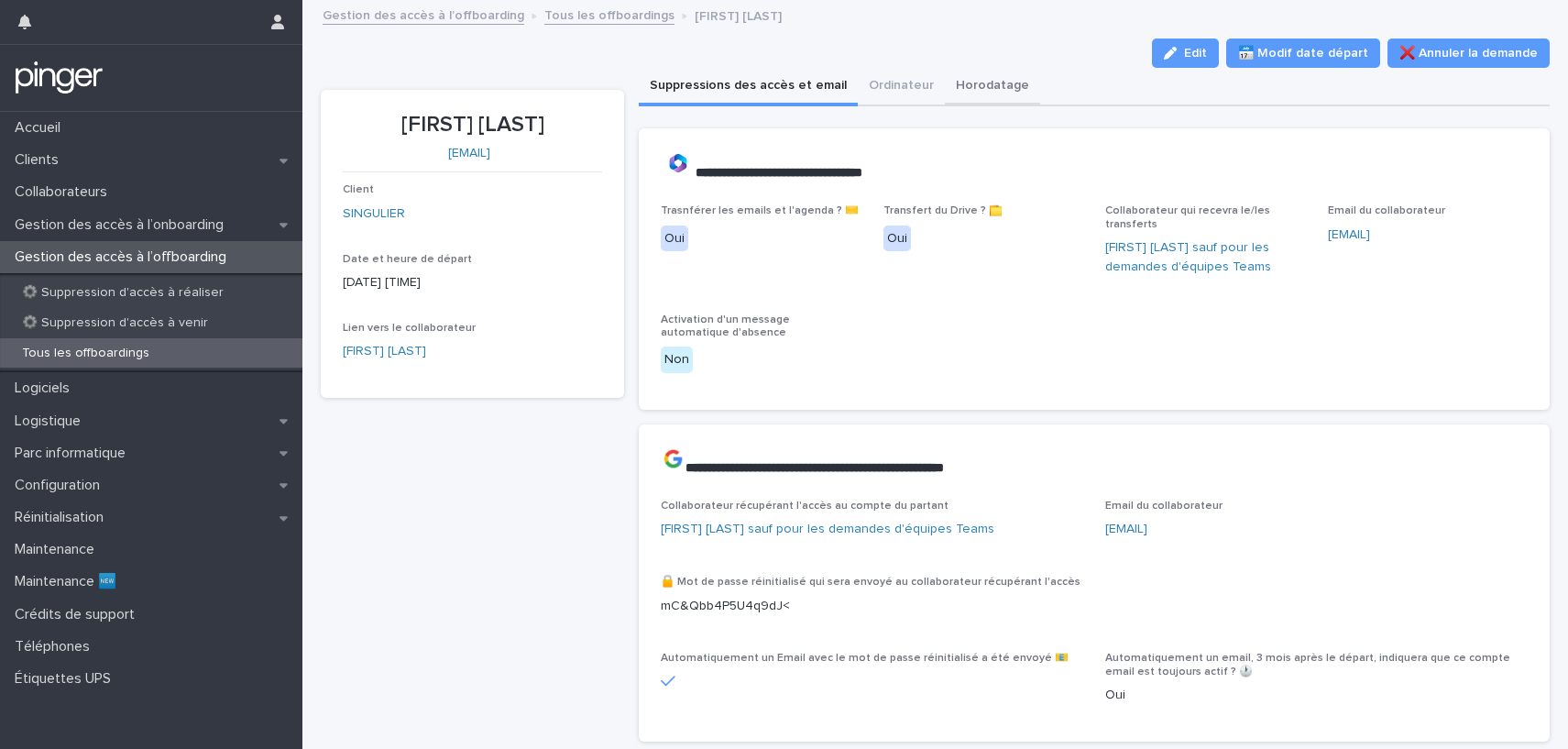 click on "Horodatage" at bounding box center (992, 87) 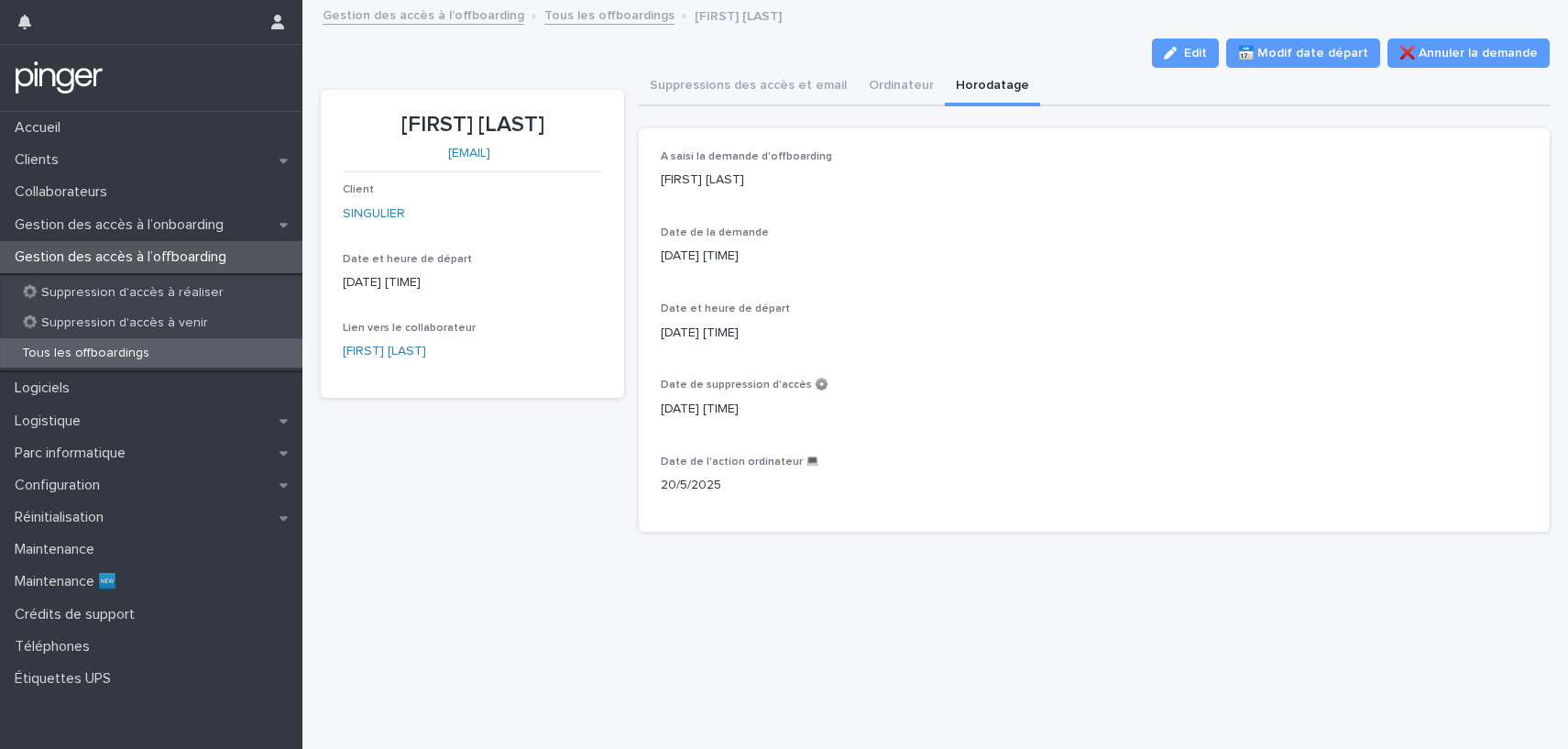 drag, startPoint x: 665, startPoint y: 258, endPoint x: 940, endPoint y: 434, distance: 326.49809 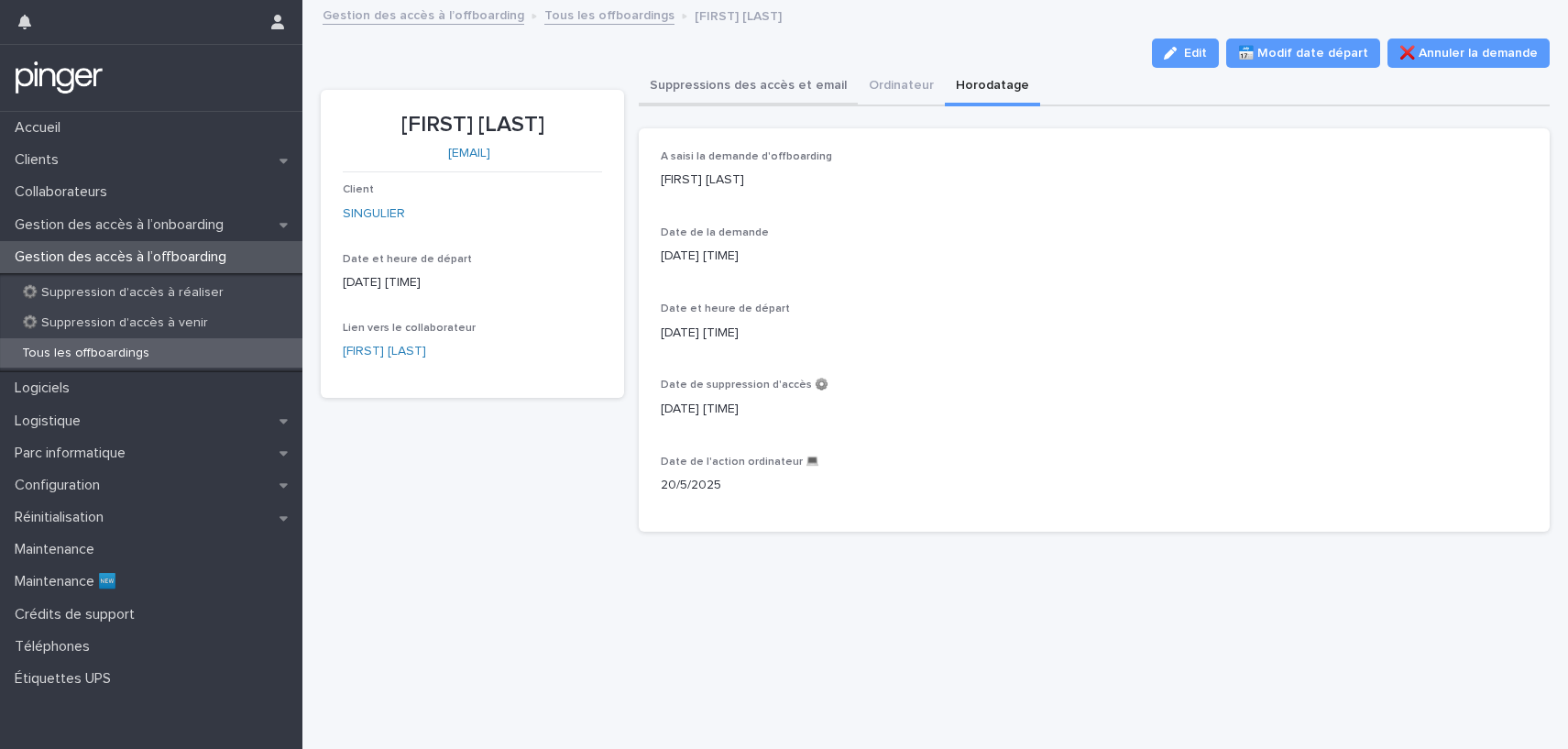 click on "Suppressions des accès et email" at bounding box center (748, 87) 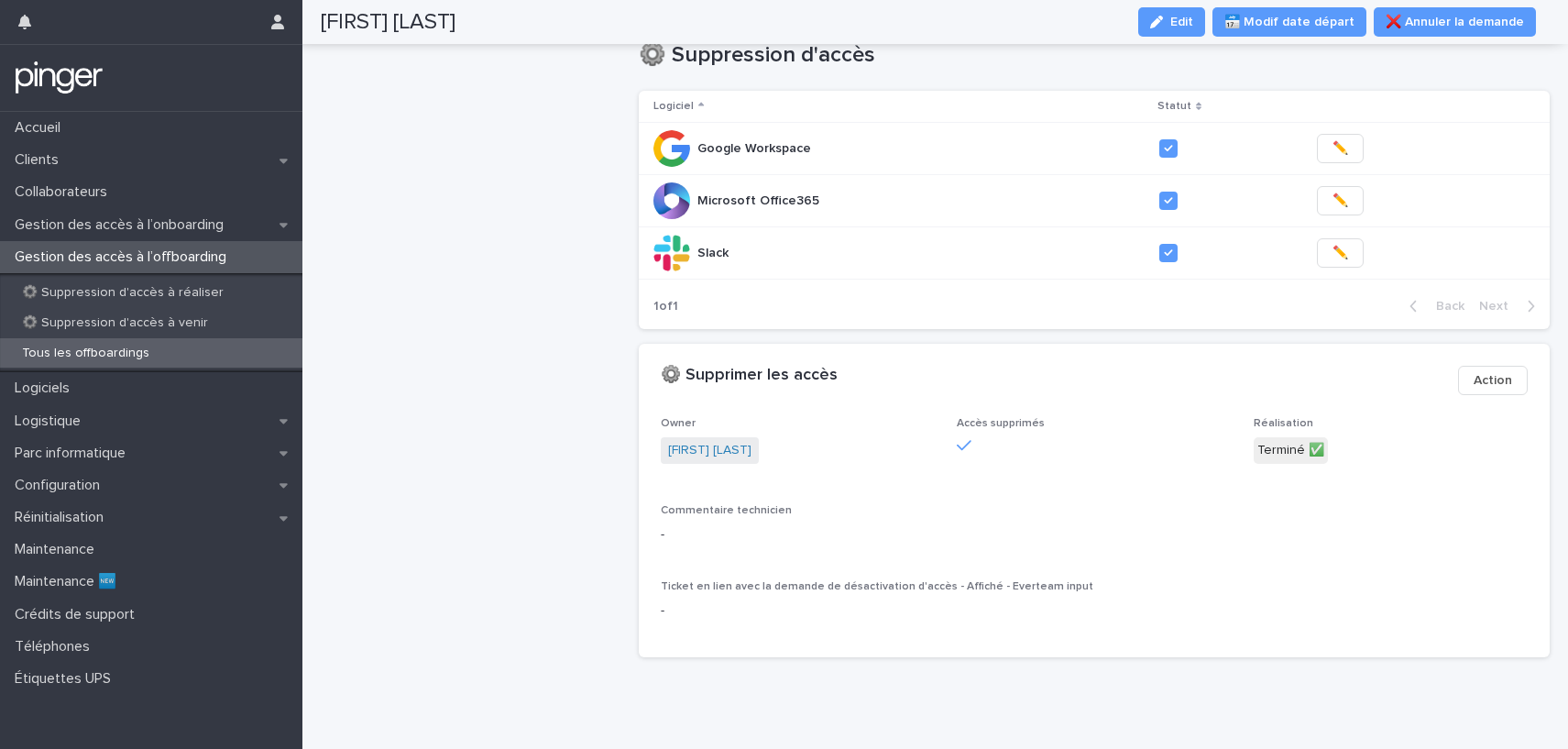 scroll, scrollTop: 760, scrollLeft: 0, axis: vertical 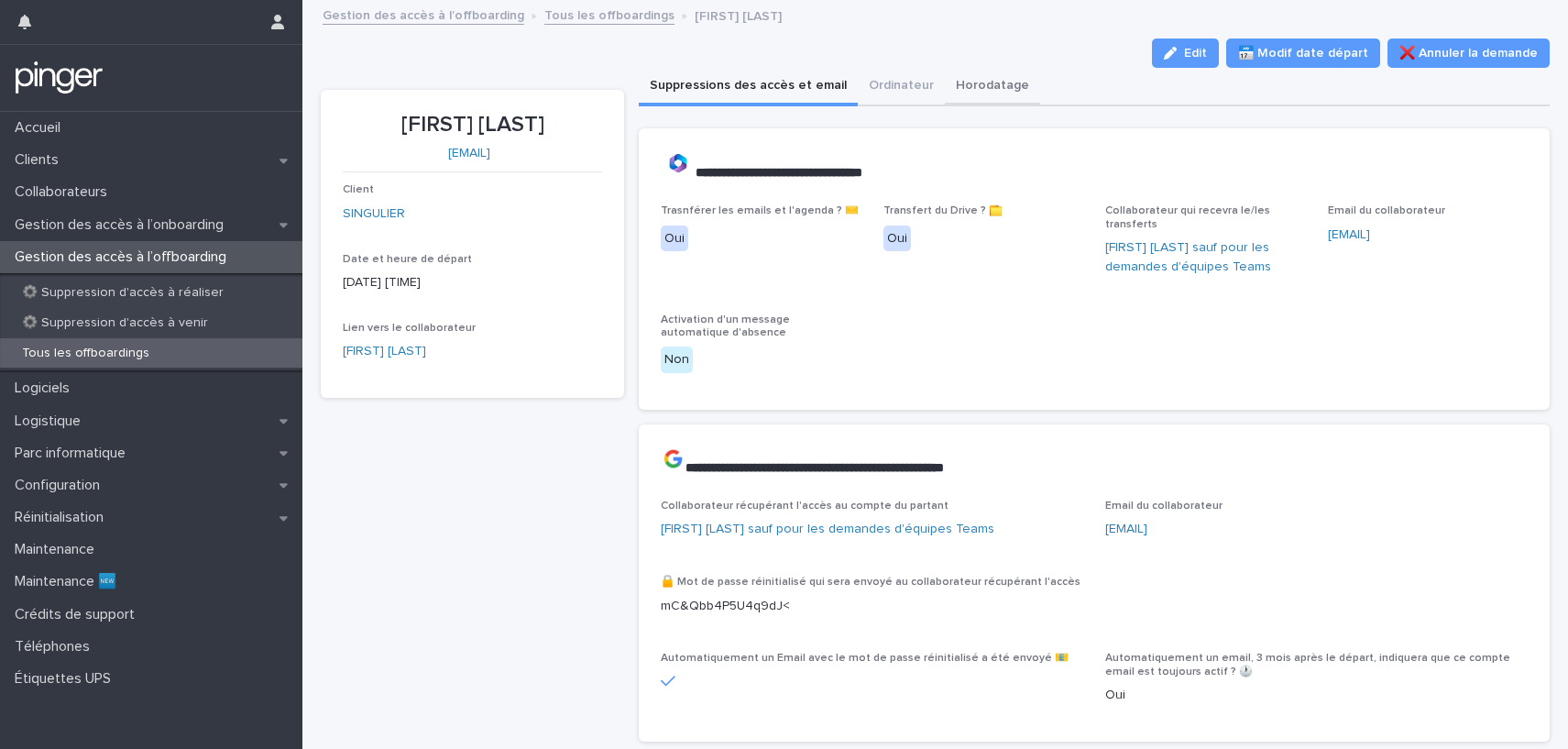 click on "Horodatage" at bounding box center [992, 87] 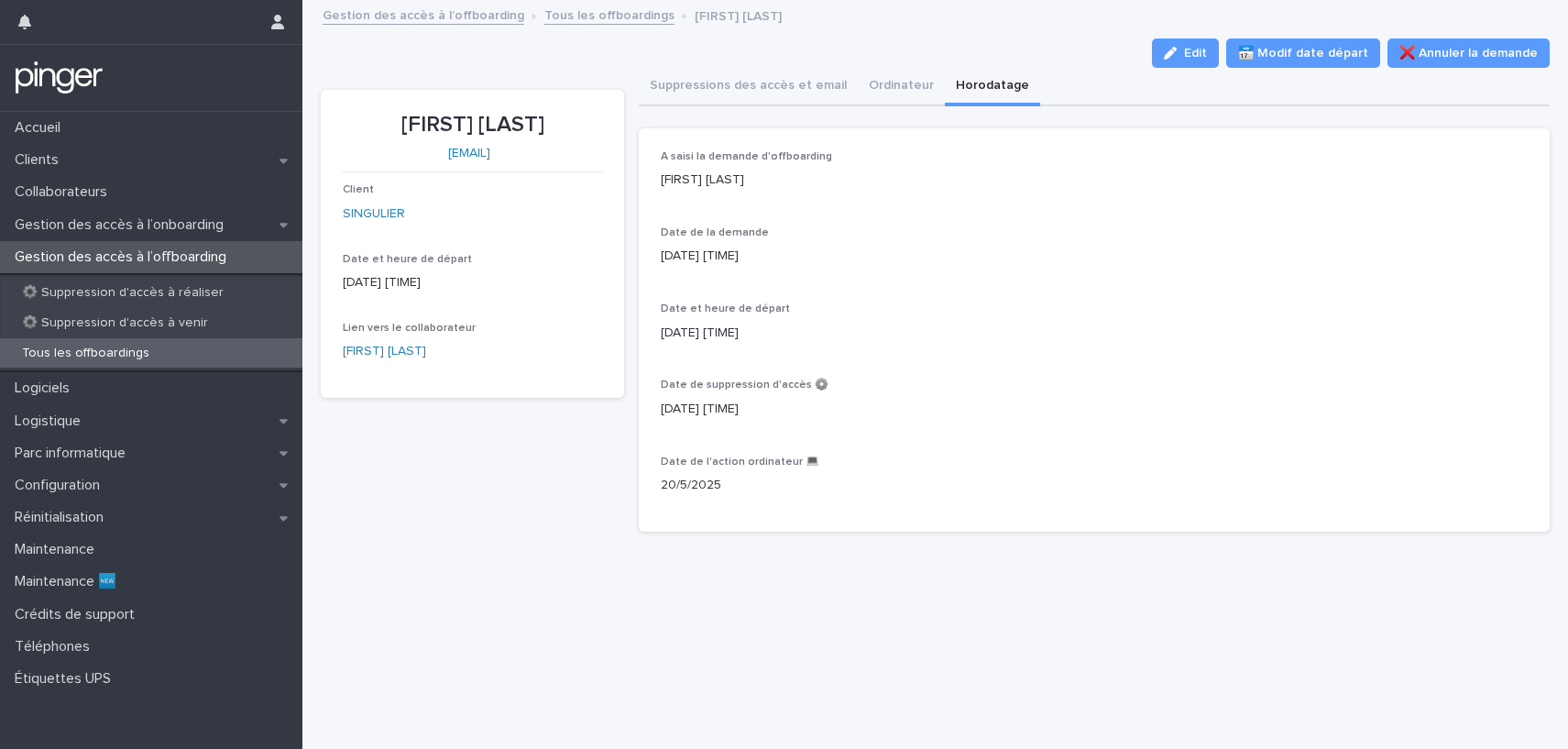 drag, startPoint x: 740, startPoint y: 327, endPoint x: 854, endPoint y: 325, distance: 114.017543 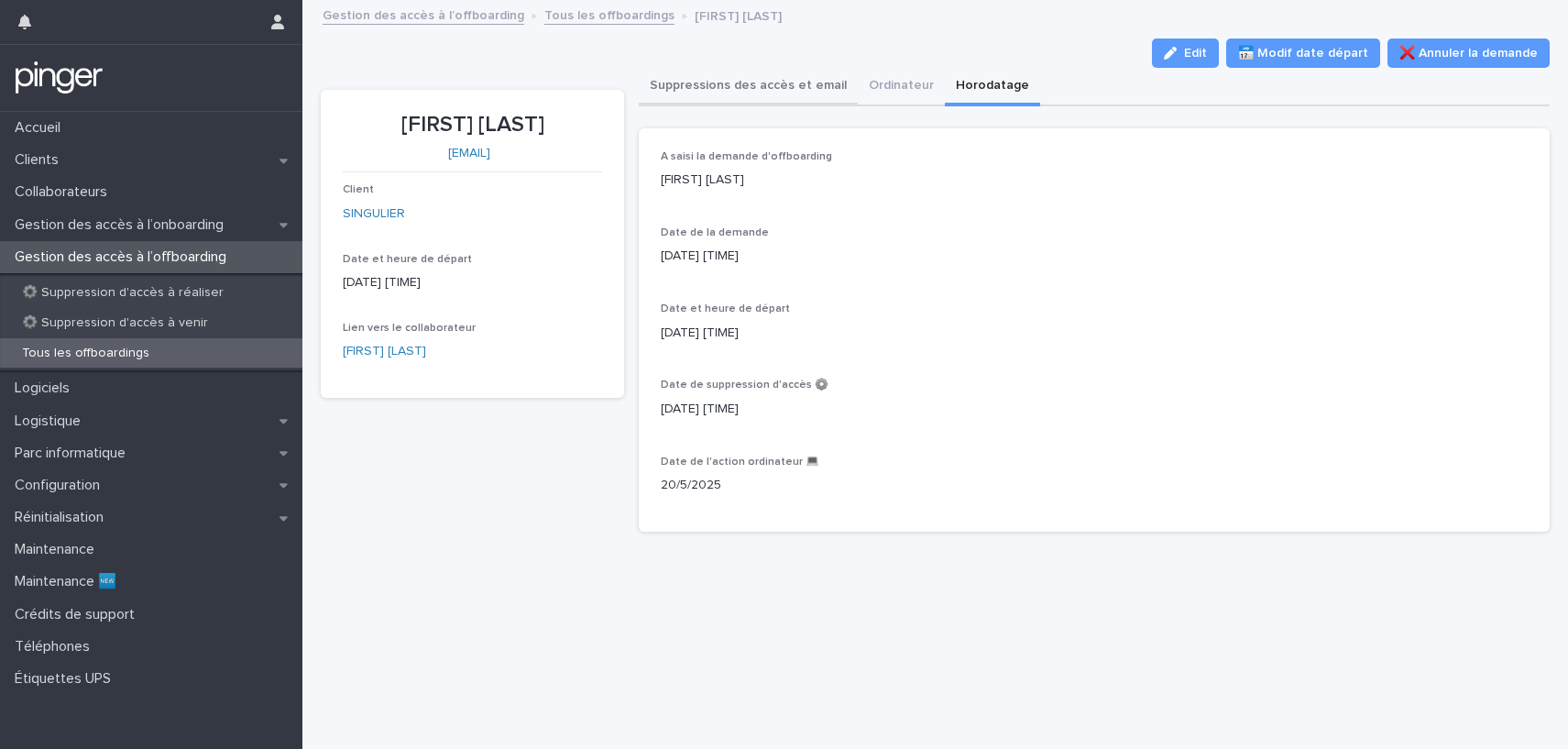 click on "Suppressions des accès et email" at bounding box center (748, 87) 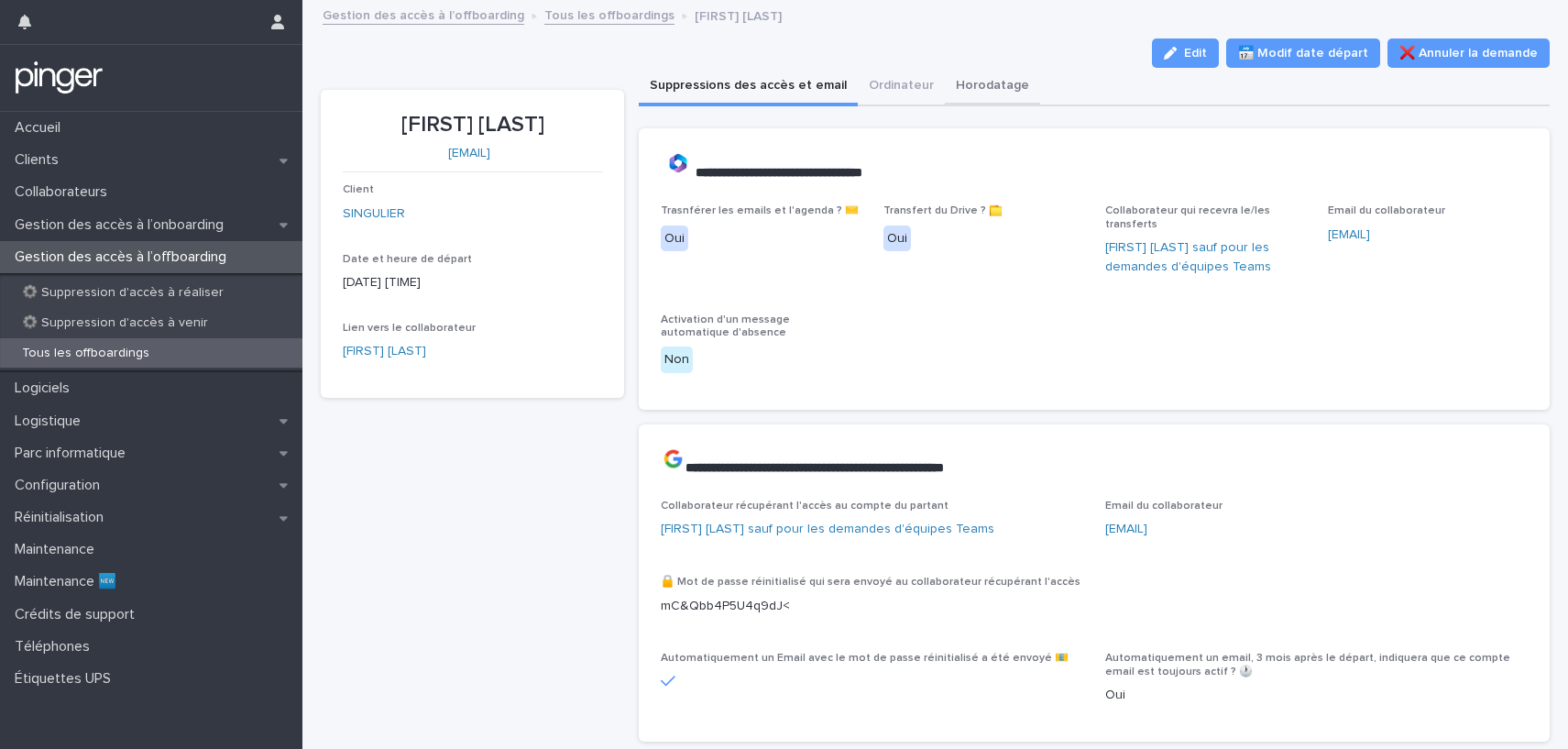 click on "Horodatage" at bounding box center (992, 87) 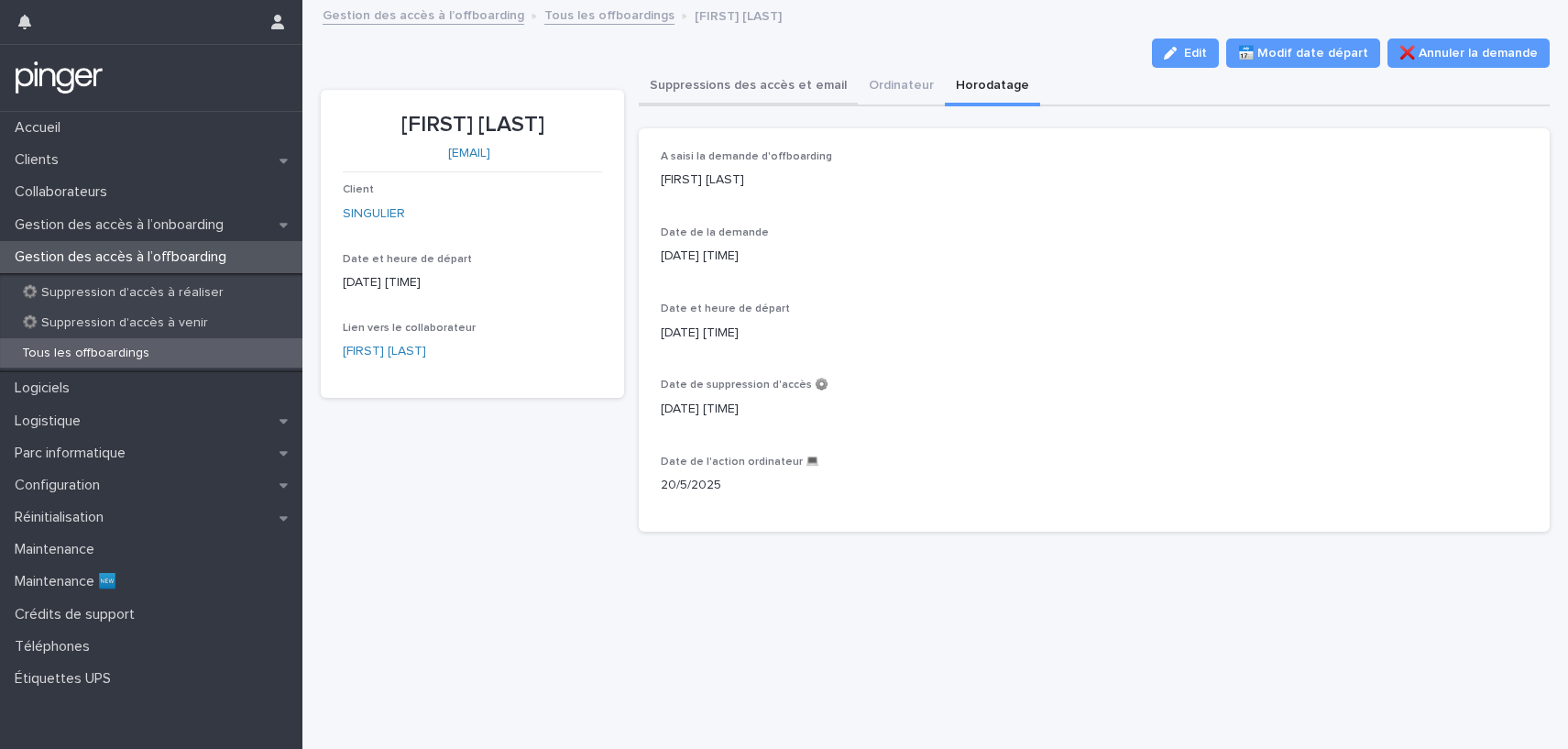 click on "Suppressions des accès et email" at bounding box center [748, 87] 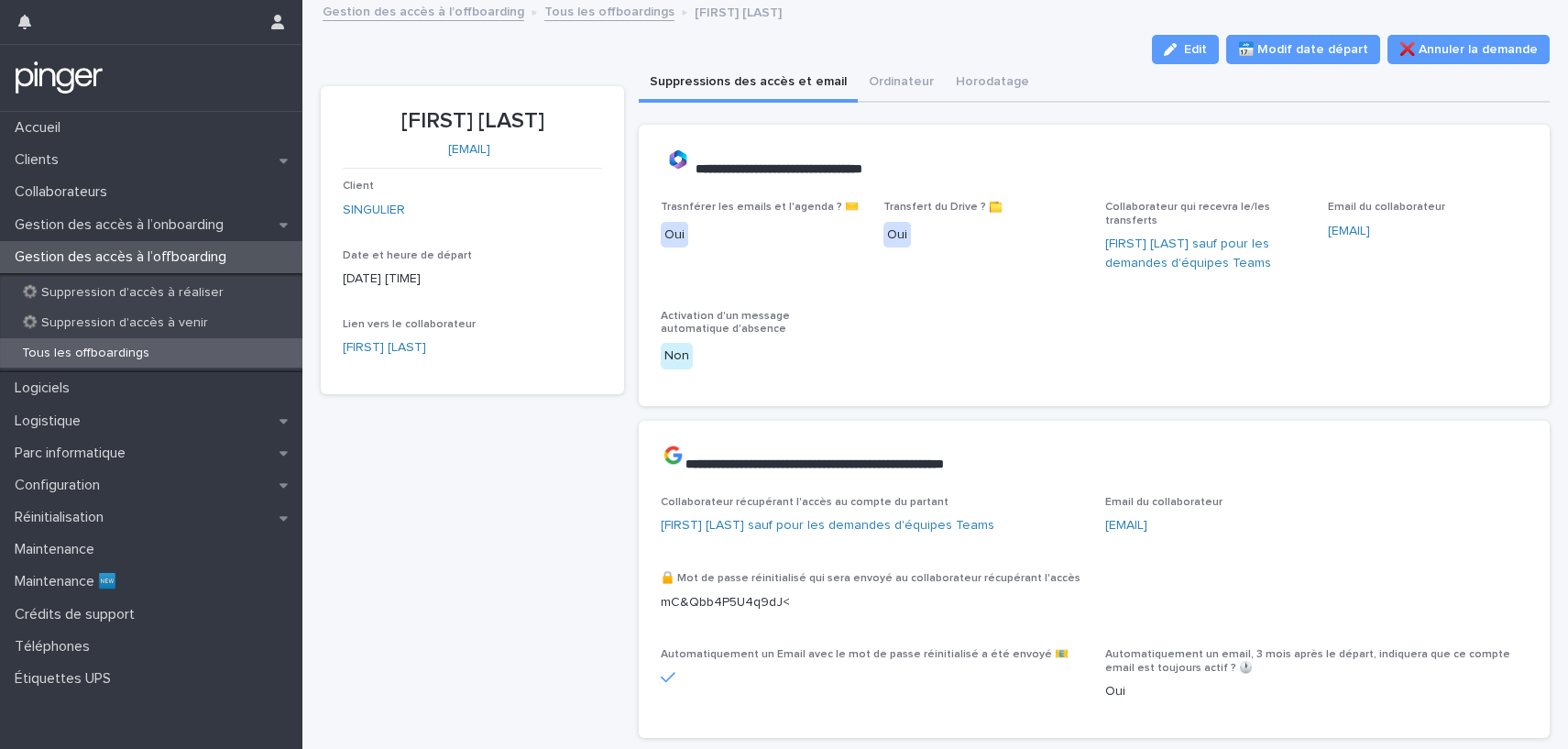 scroll, scrollTop: 15, scrollLeft: 0, axis: vertical 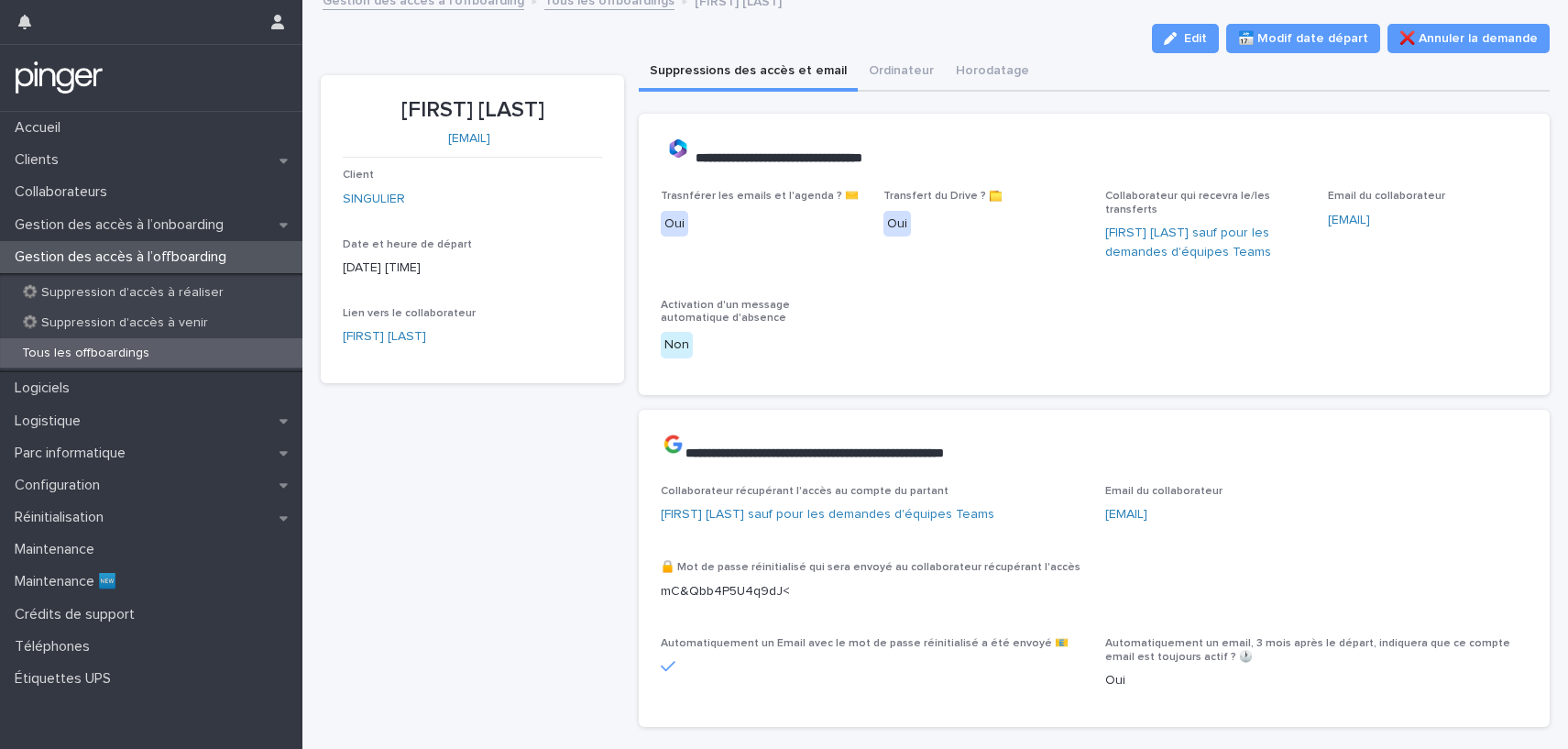 type 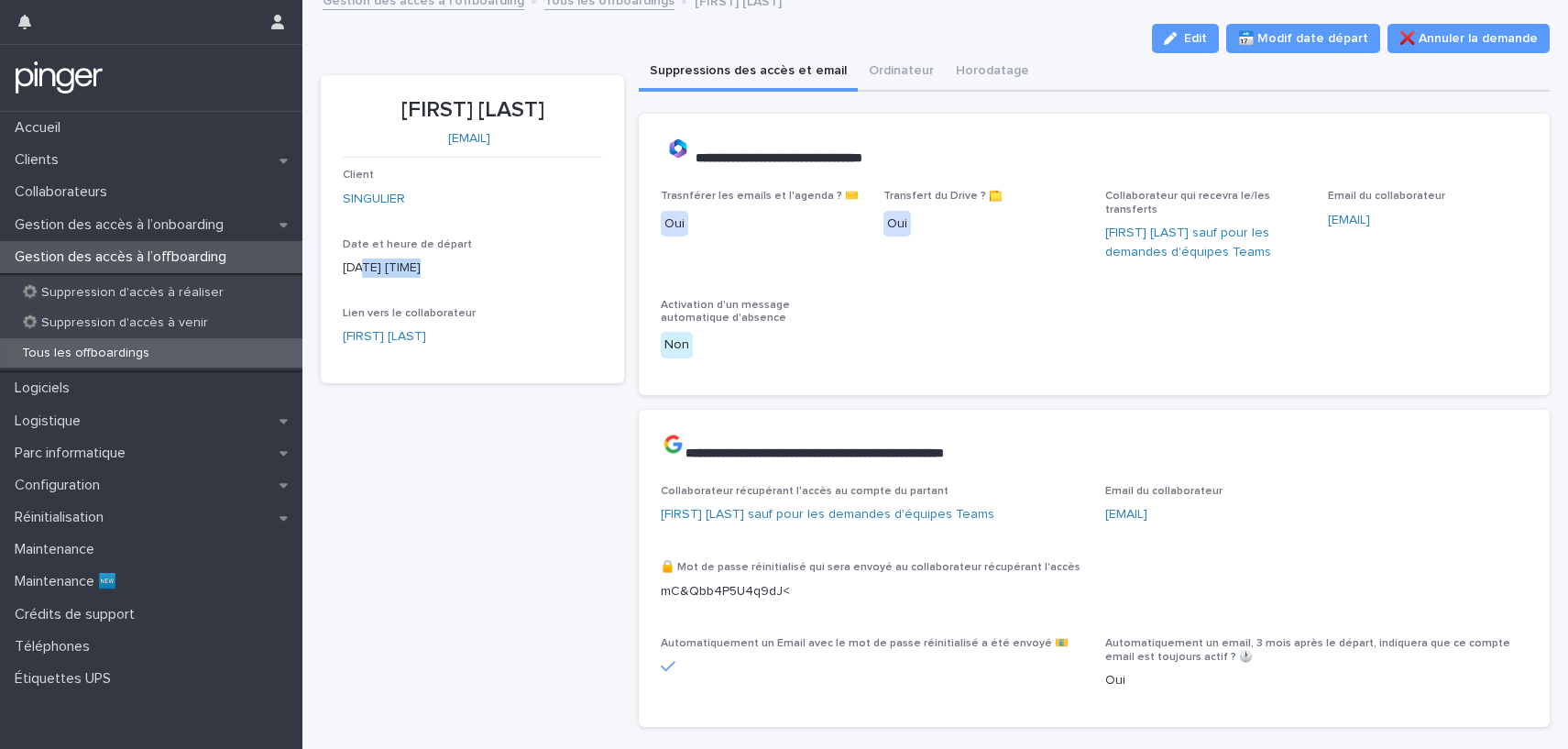 drag, startPoint x: 478, startPoint y: 272, endPoint x: 356, endPoint y: 274, distance: 122.01639 